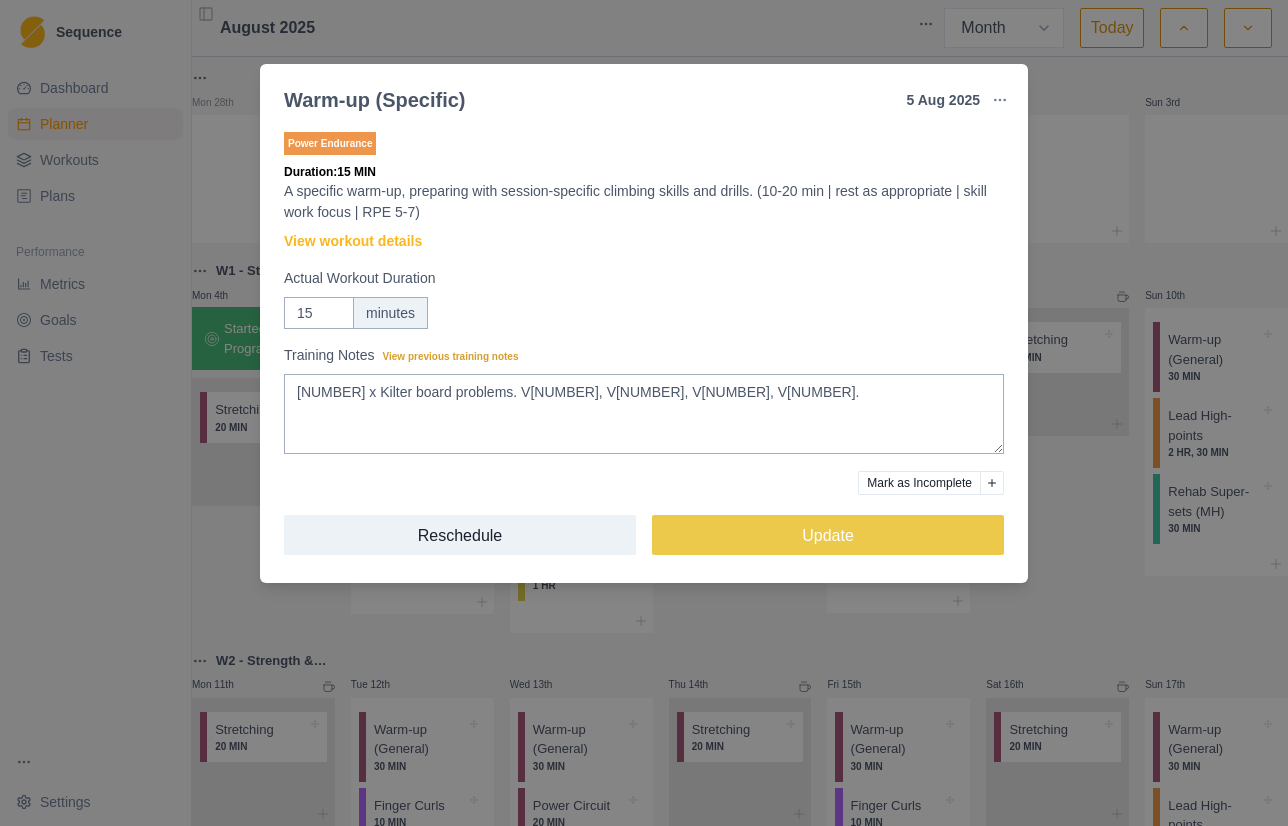 select on "month" 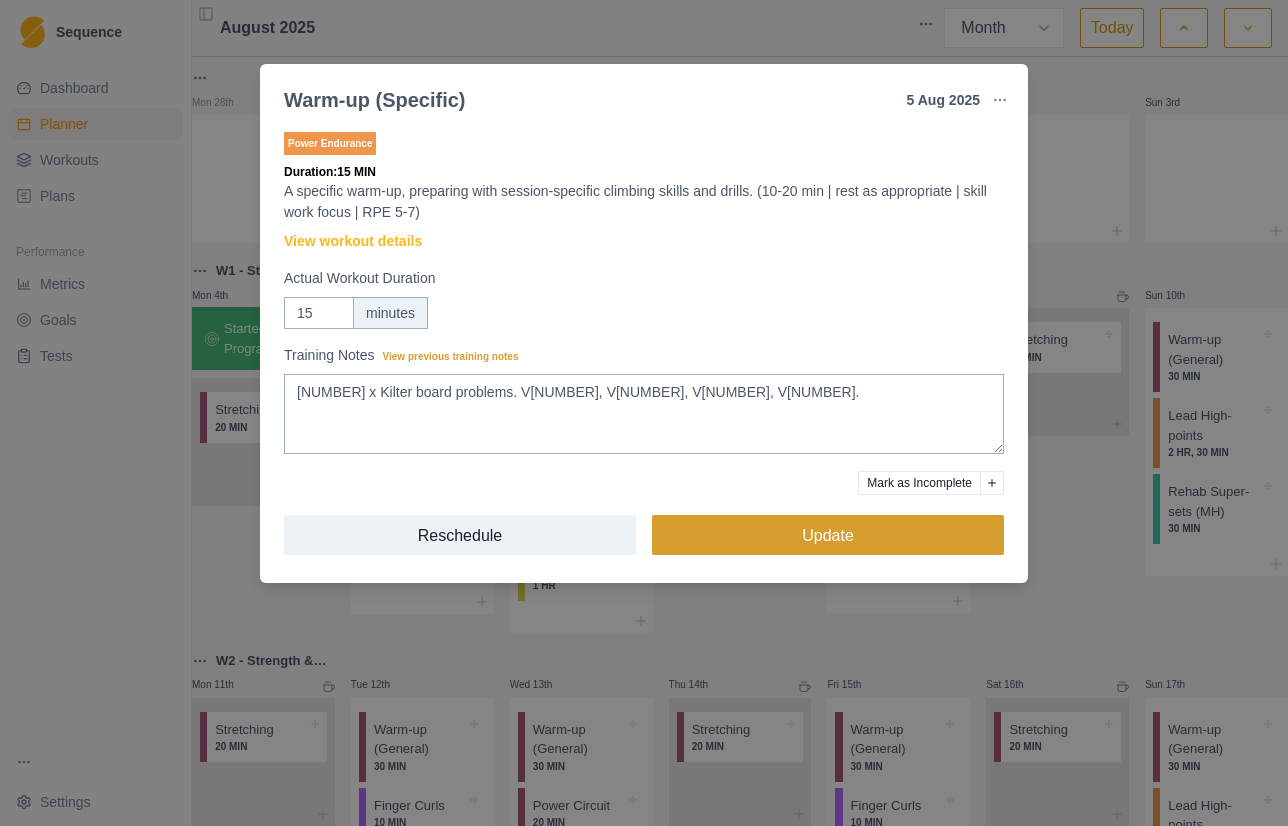 click on "Update" at bounding box center [828, 535] 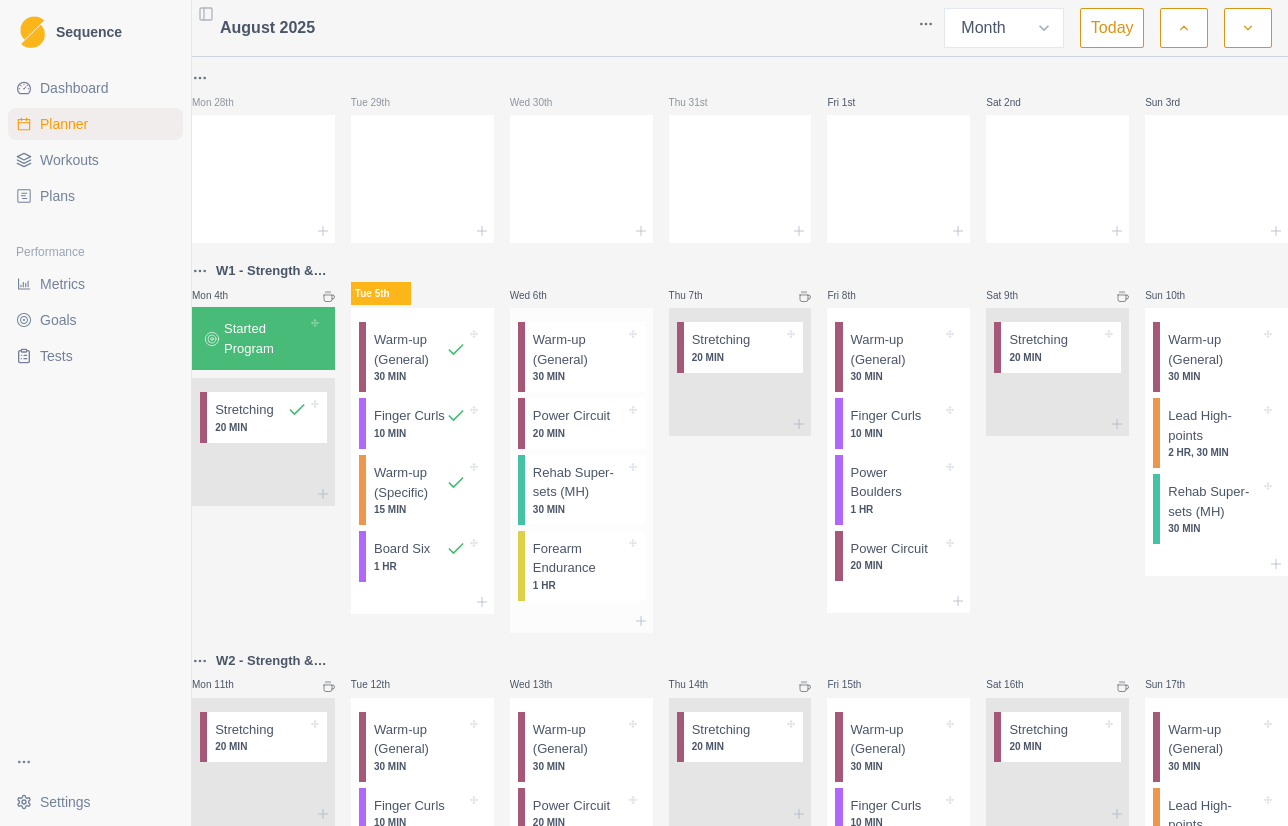 click on "Warm-up (General)" at bounding box center (579, 349) 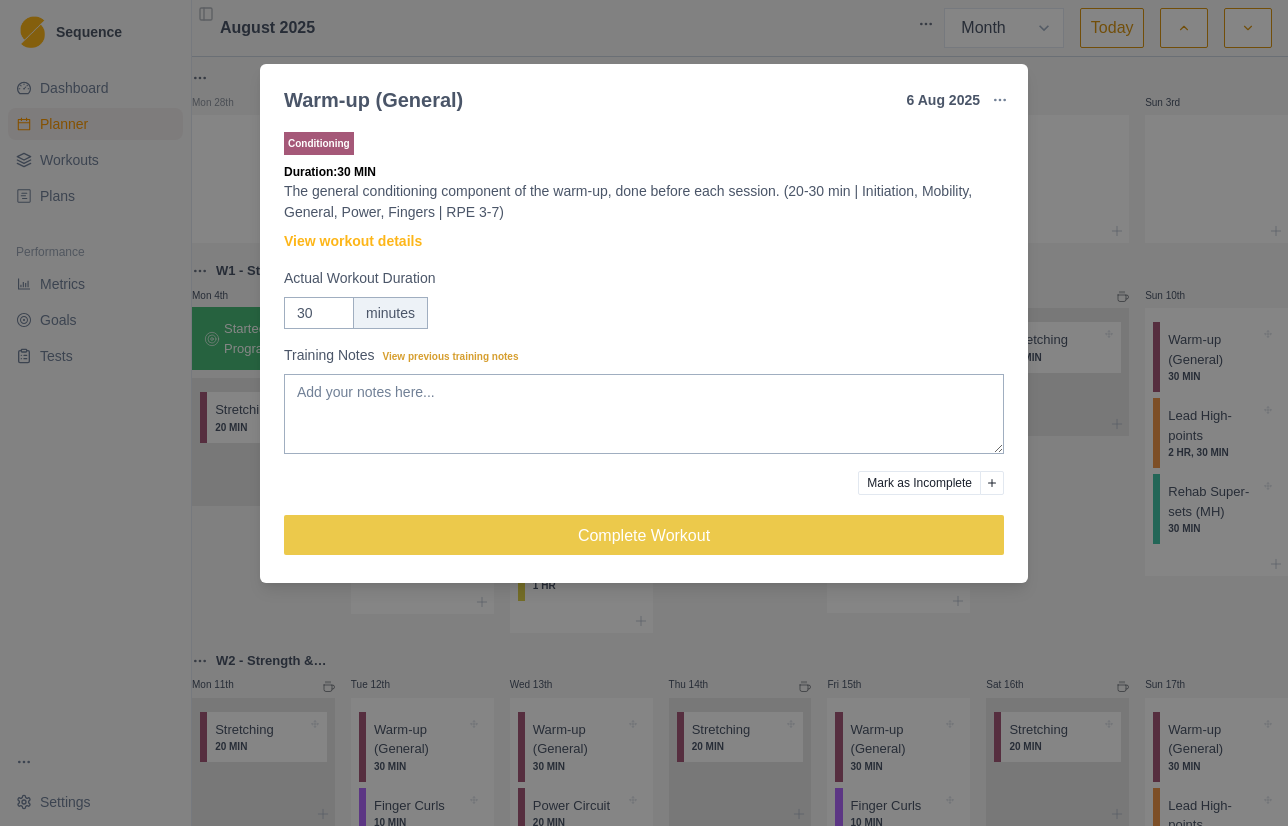 click on "Warm-up (General) [DATE] Link To Goal View Workout Metrics Edit Original Workout Reschedule Workout Remove From Schedule Conditioning Duration: [DURATION] The general conditioning component of the warm-up, done before each session. ([DURATION] | Initiation, Mobility, General, Power, Fingers | RPE [RANGE]) View workout details Actual Workout Duration [DURATION] Training Notes View previous training notes Mark as Incomplete Complete Workout" at bounding box center [644, 413] 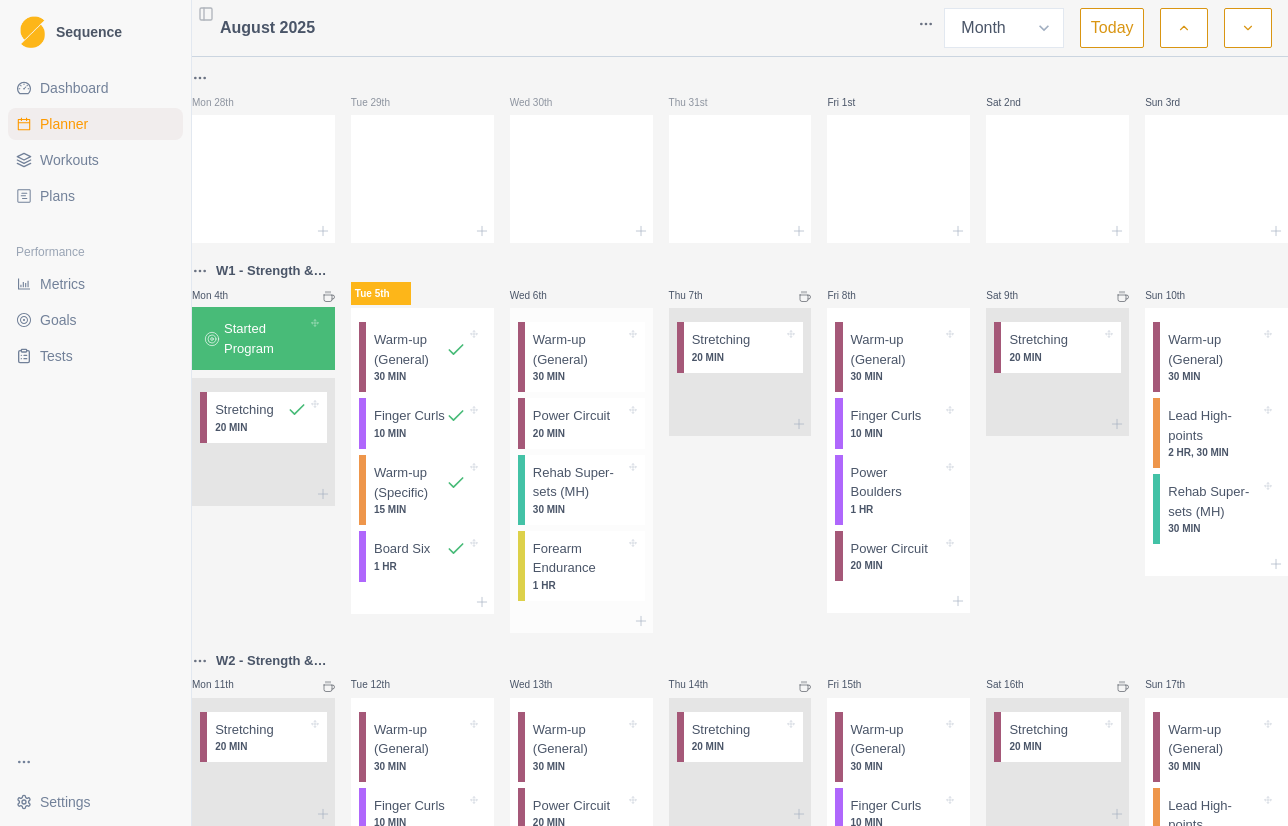 click on "20 MIN" at bounding box center (579, 433) 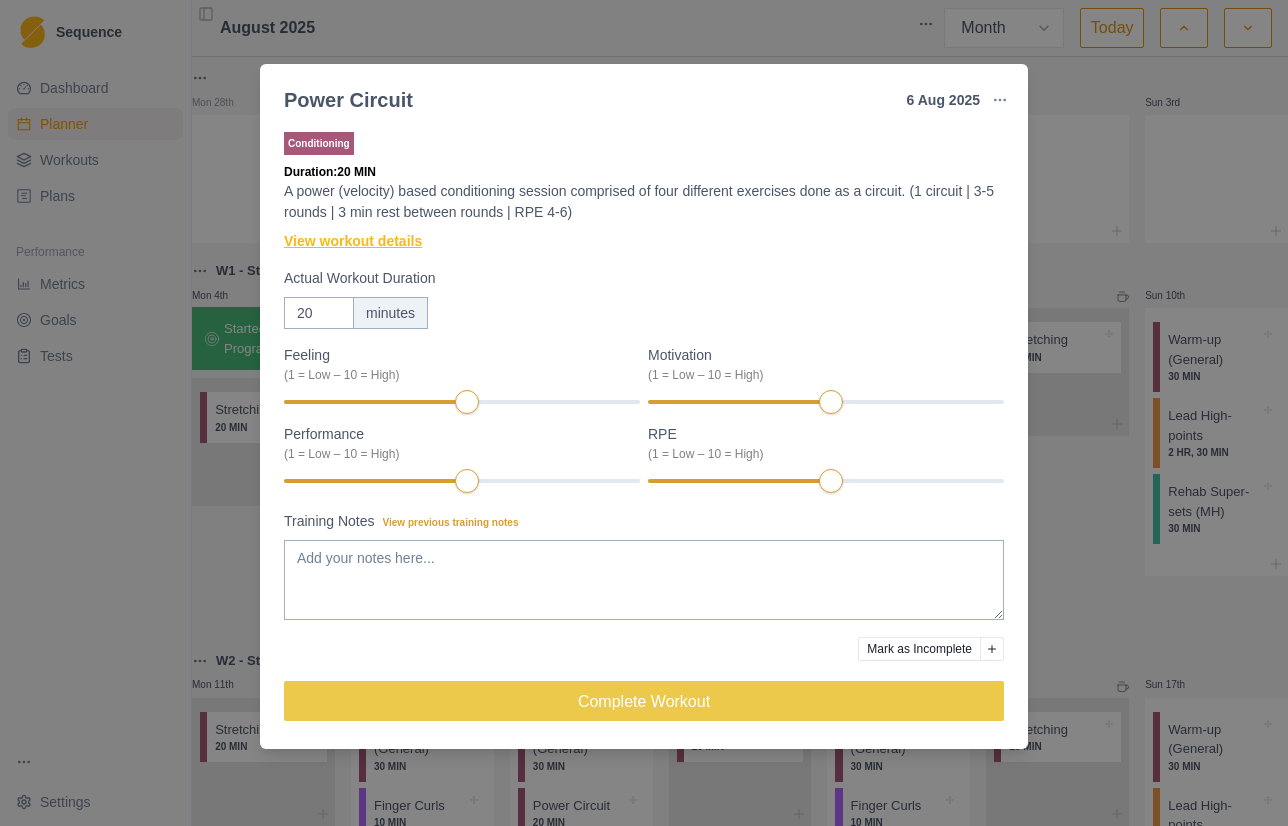 click on "View workout details" at bounding box center (353, 241) 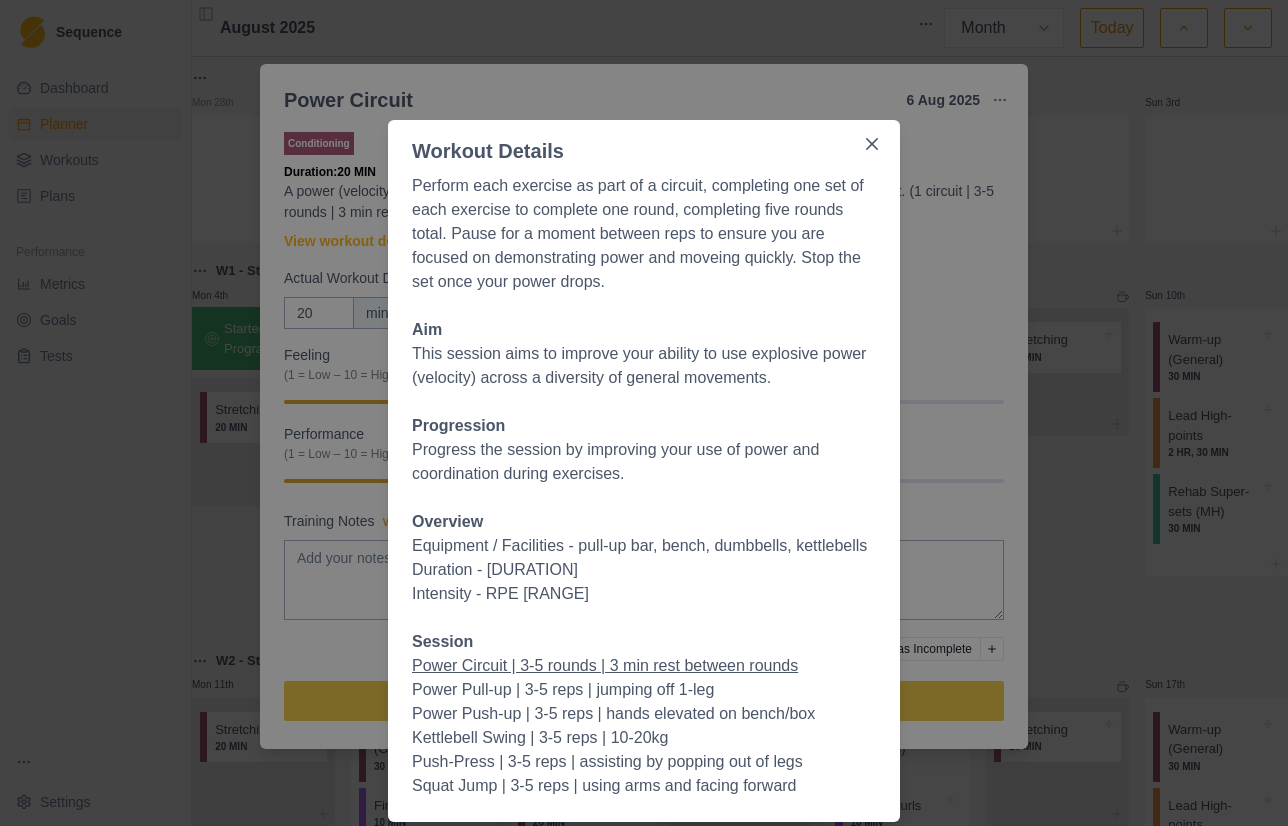 scroll, scrollTop: 0, scrollLeft: 0, axis: both 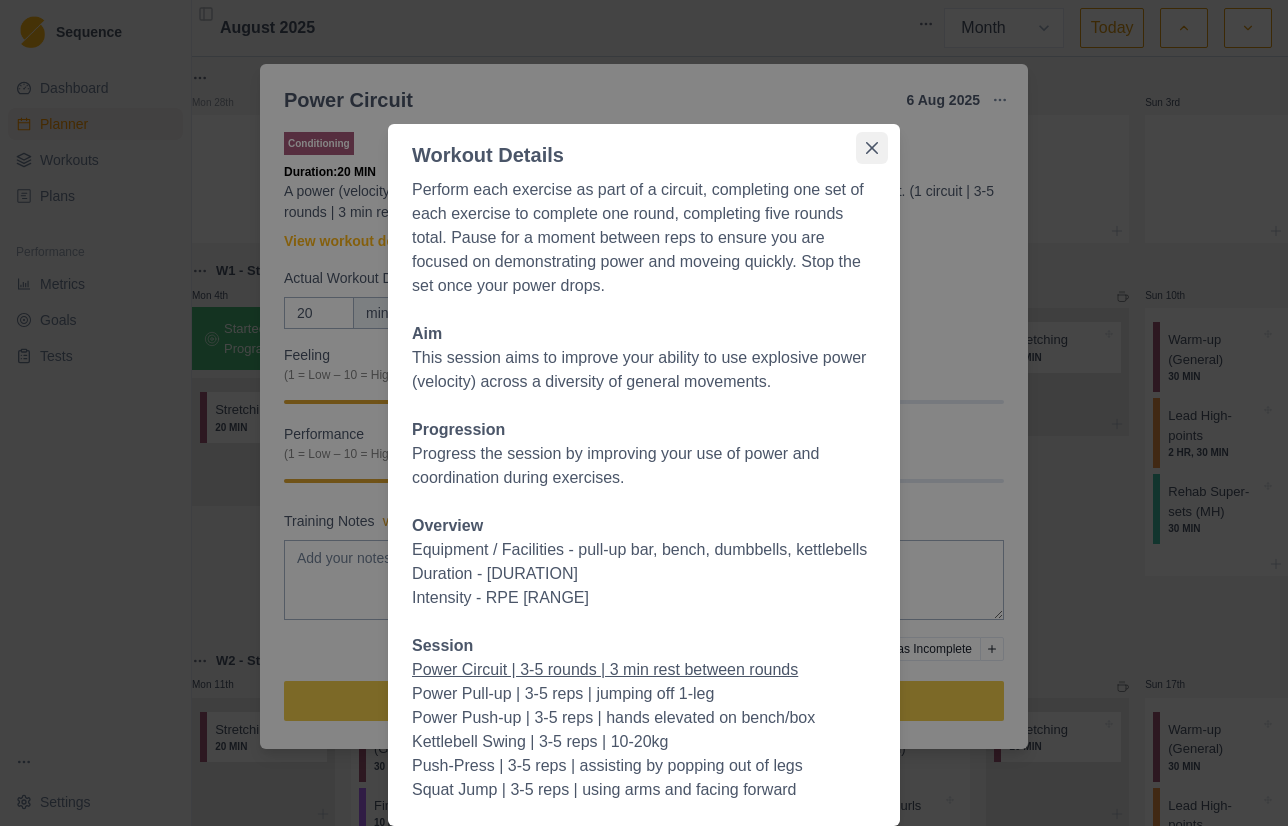 click 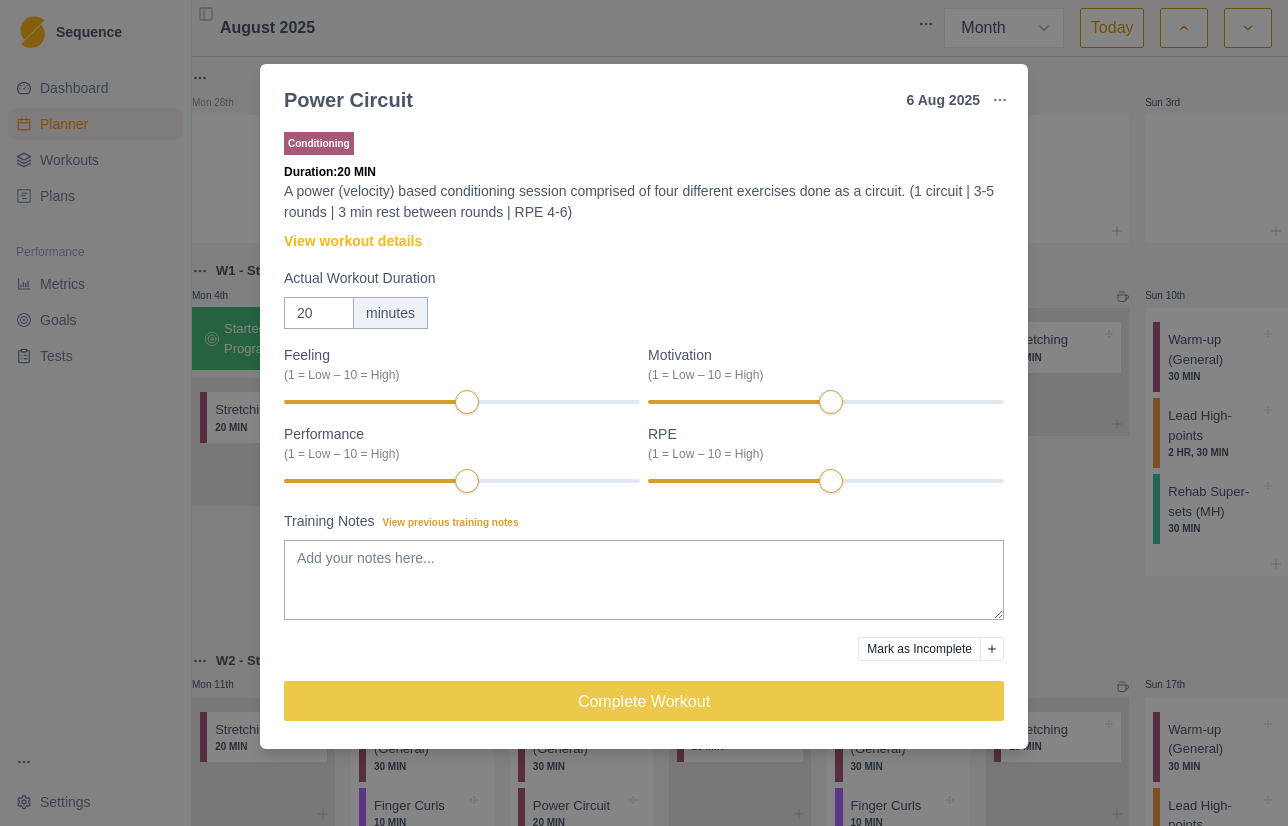 click on "Power Circuit [DATE] Link To Goal View Workout Metrics Edit Original Workout Reschedule Workout Remove From Schedule Conditioning Duration: [DURATION] A power (velocity) based conditioning session comprised of four different exercises done as a circuit. (1 circuit | [NUMBER]-[NUMBER] rounds | [DURATION] rest between rounds | RPE [RANGE]) View workout details Actual Workout Duration [DURATION] Feeling (1 = Low – 10 = High) Motivation (1 = Low – 10 = High) Performance (1 = Low – 10 = High) RPE (1 = Low – 10 = High) Training Notes View previous training notes Mark as Incomplete Complete Workout" at bounding box center (644, 413) 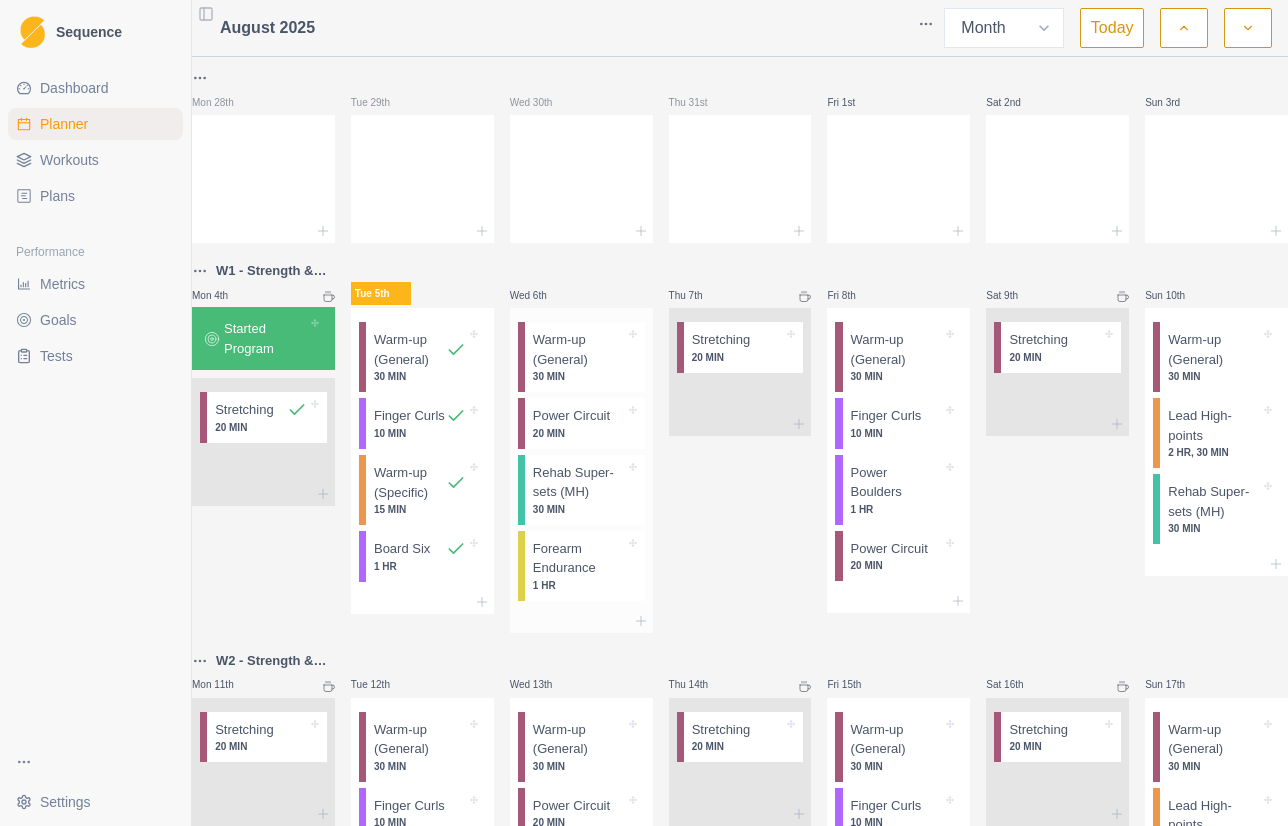 click on "Warm-up (General)" at bounding box center (579, 349) 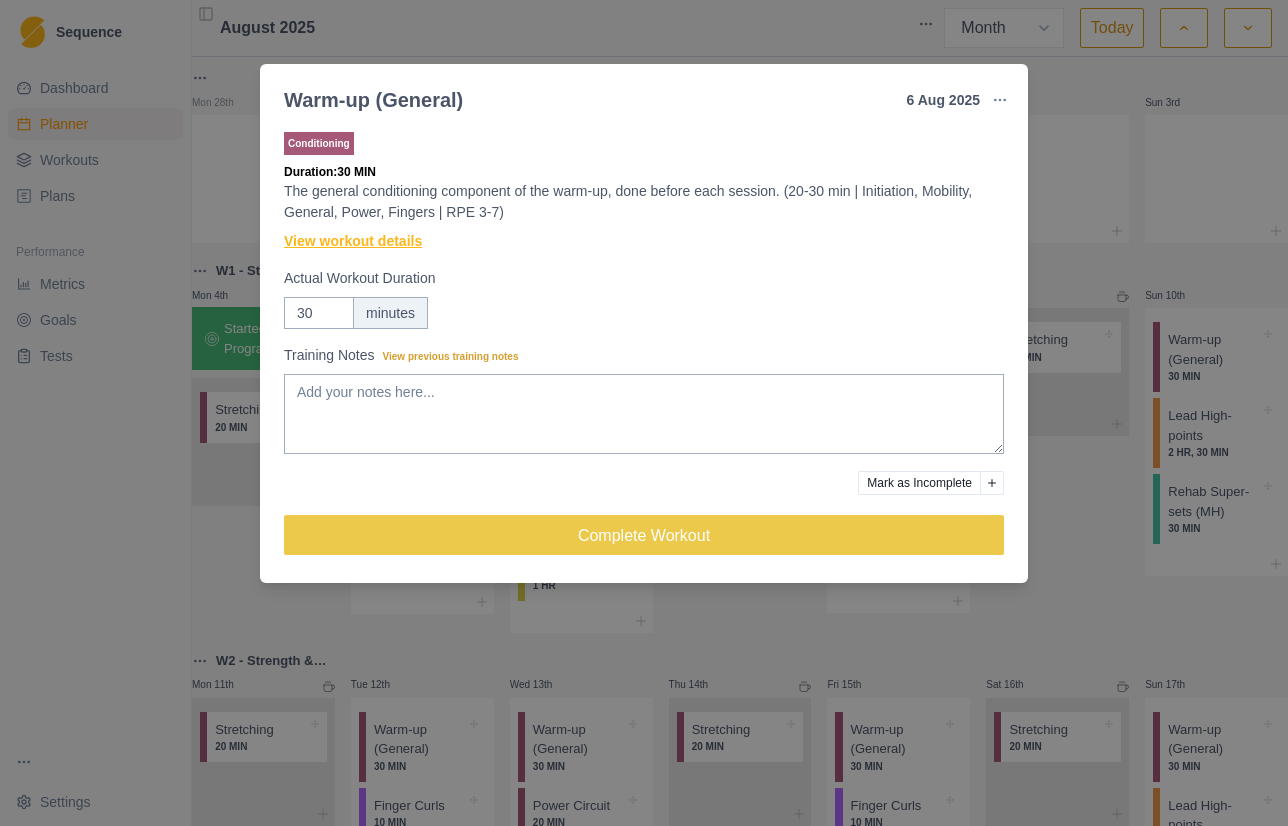 click on "View workout details" at bounding box center (353, 241) 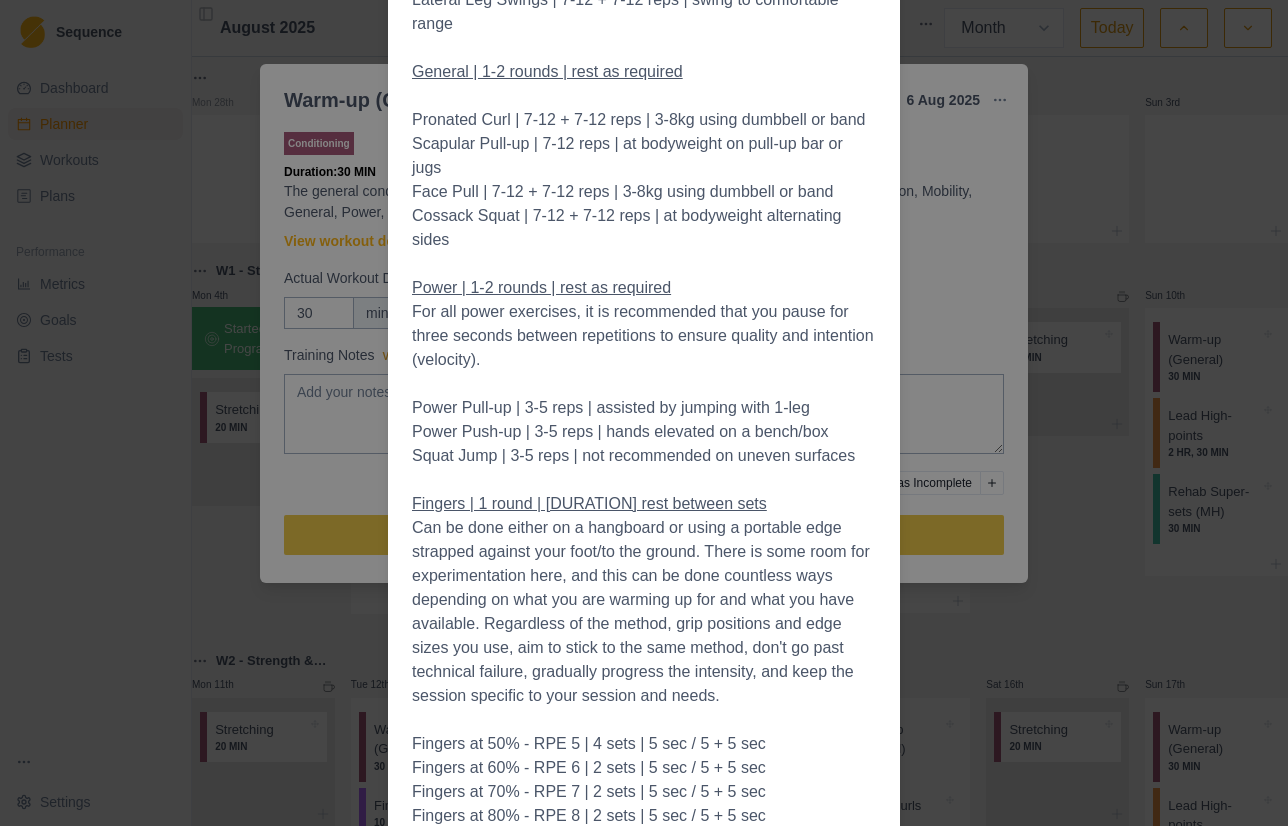 scroll, scrollTop: 1180, scrollLeft: 0, axis: vertical 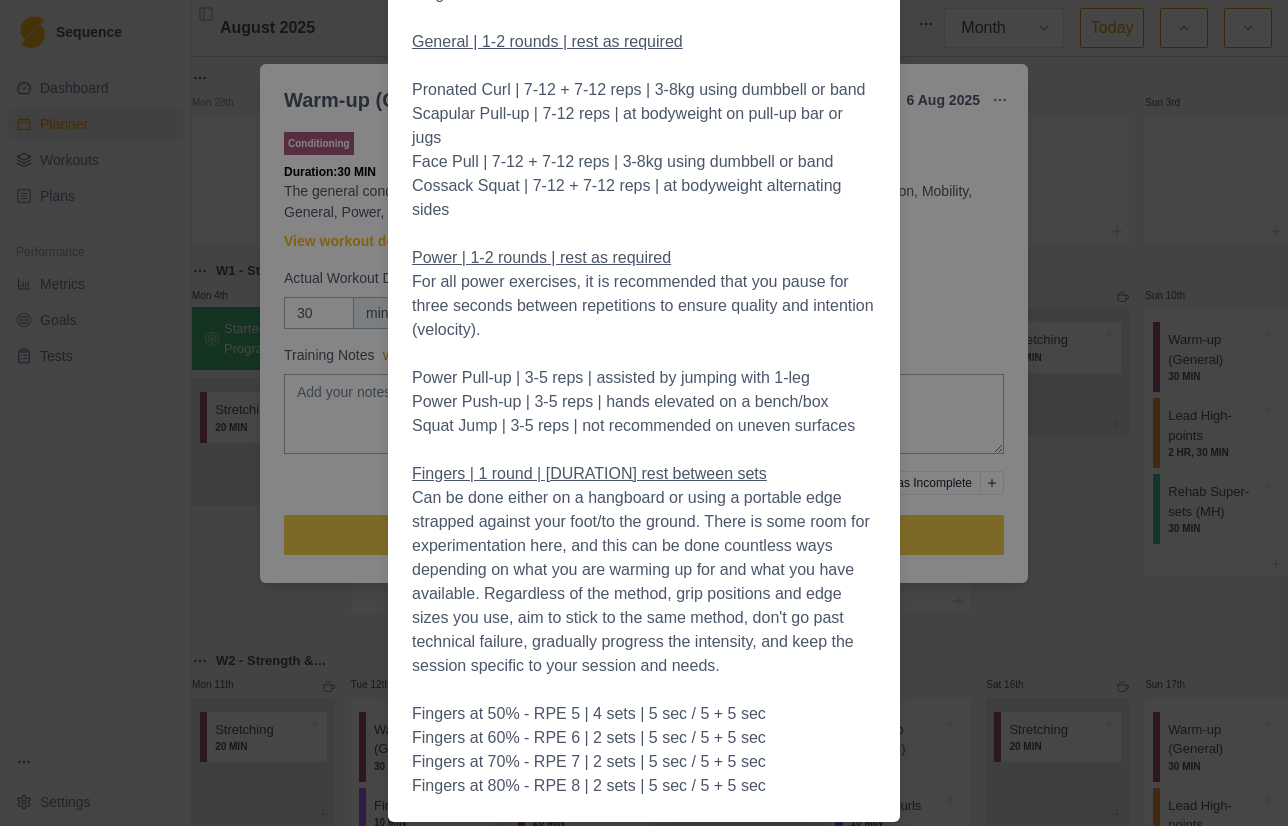 click on "Workout Details Outdoor Context One restriction to the viability of doing your warm-up in its entirety is when you are outdoors. Where possible, try to account for this by bringing your warm-up equipment, utilising any available features, swapping out one exercise for another or doing the warm-up at home/camp. Where it is impractical or unsafe to do so, you can skip exercises that can't be performed. Information Links Exercise Video Demonstrations Terminology & Notation Rate of Perceived Exertion (RPE) Overview Equipment / Facilities - stick/dowel, pull-up bar/jugs, weights/band, hangboard Duration - [DURATION] Intensity - RPE [RANGE] | [PERCENTAGE]% of max Session Initiation | 1 round | time permitting To initiate the warm-up, we recommend you begin with some static stretching, focusing on the lower body. However, you could alternatively choose to do some light cardio (e.g. hiking, cycling, rowing machine, etc.) or release work (e.g. foam rolling, trigger ball, massage gun). Standing Spinal Twist | 5-10 + 5-10 breaths" at bounding box center [644, 413] 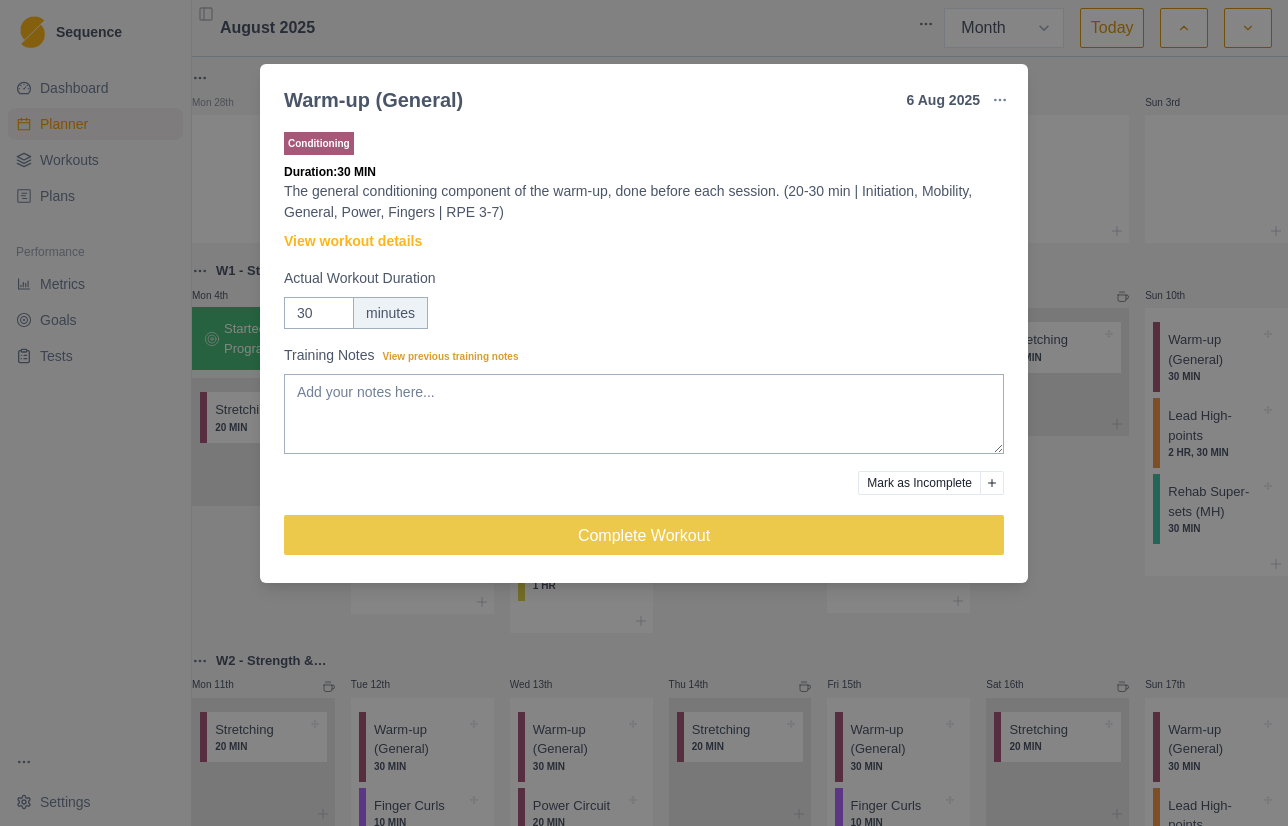 click on "Warm-up (General) [DATE] Link To Goal View Workout Metrics Edit Original Workout Reschedule Workout Remove From Schedule Conditioning Duration: [DURATION] The general conditioning component of the warm-up, done before each session. ([DURATION] | Initiation, Mobility, General, Power, Fingers | RPE [RANGE]) View workout details Actual Workout Duration [DURATION] Training Notes View previous training notes Mark as Incomplete Complete Workout" at bounding box center [644, 413] 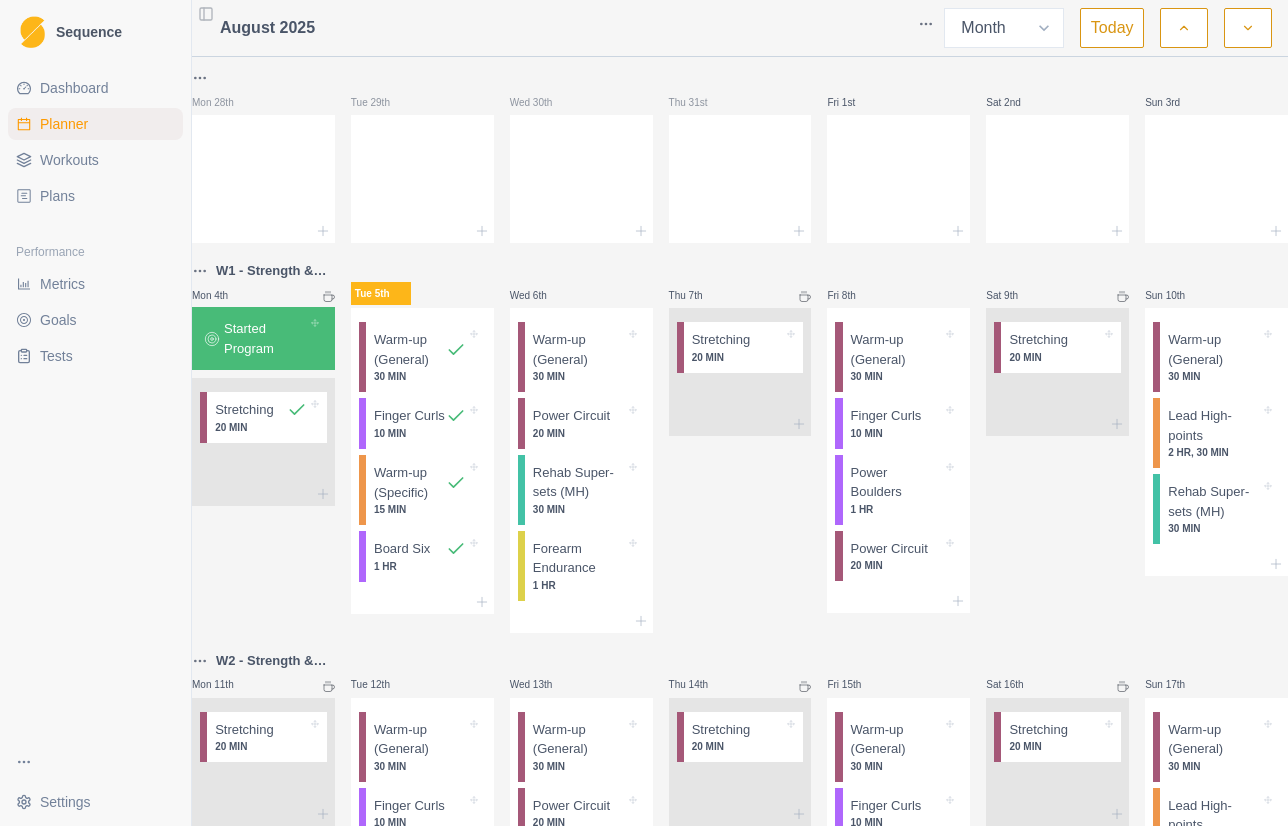 click 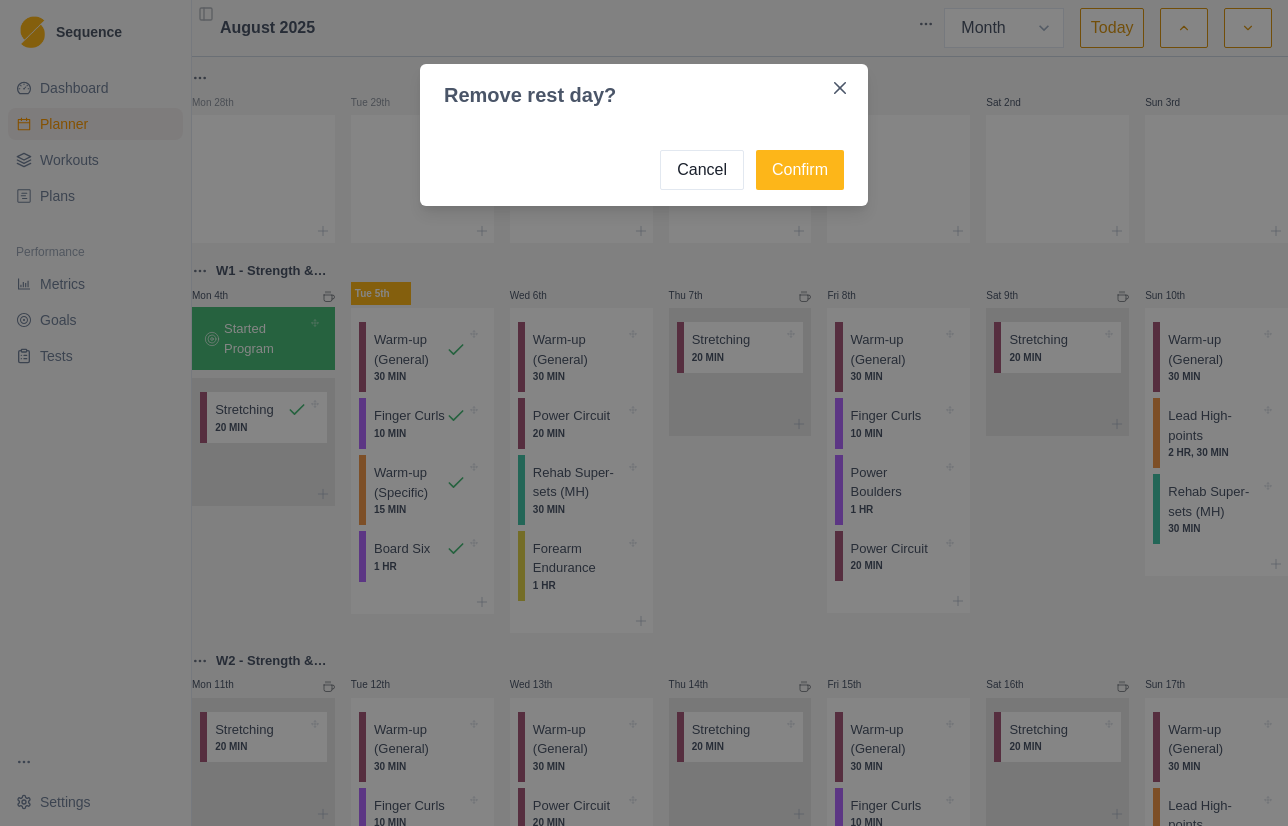 click on "Cancel" at bounding box center [702, 170] 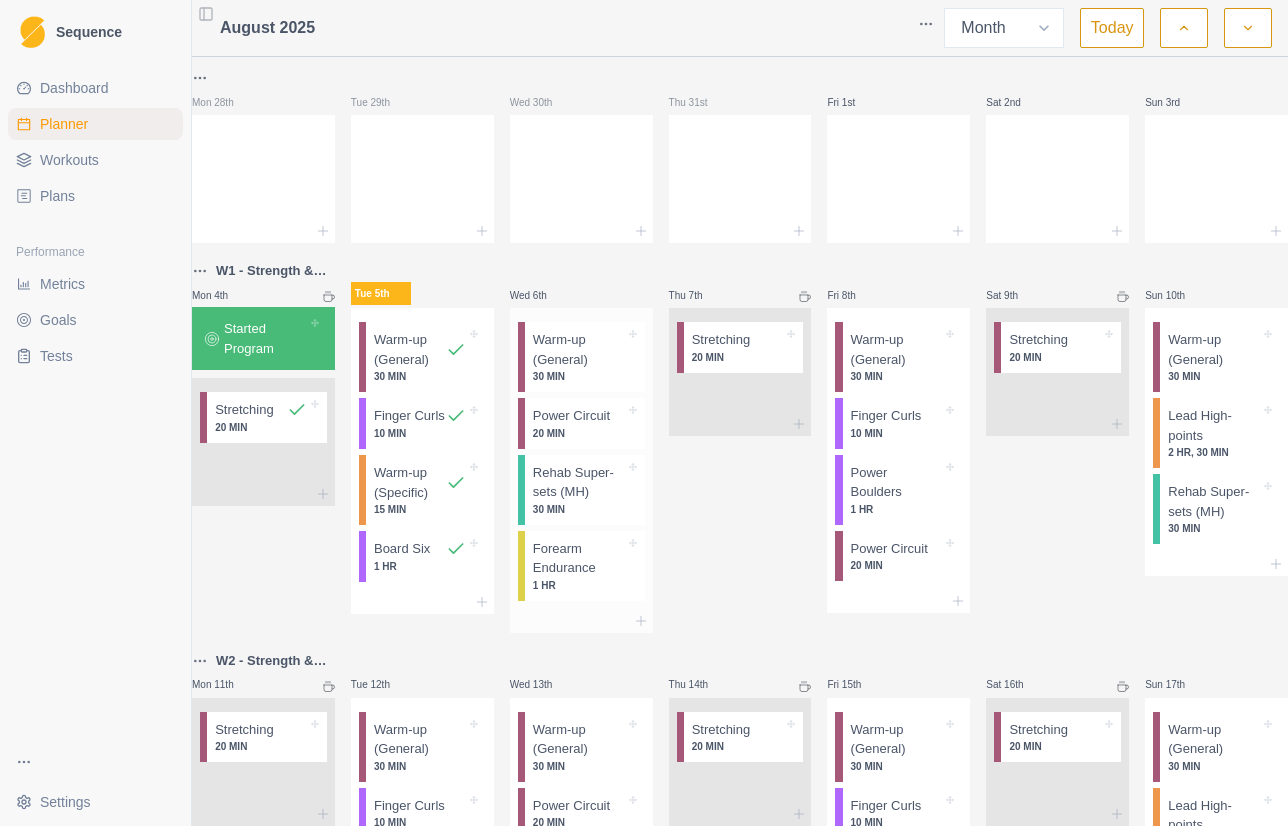 click on "Warm-up (General)" at bounding box center (579, 349) 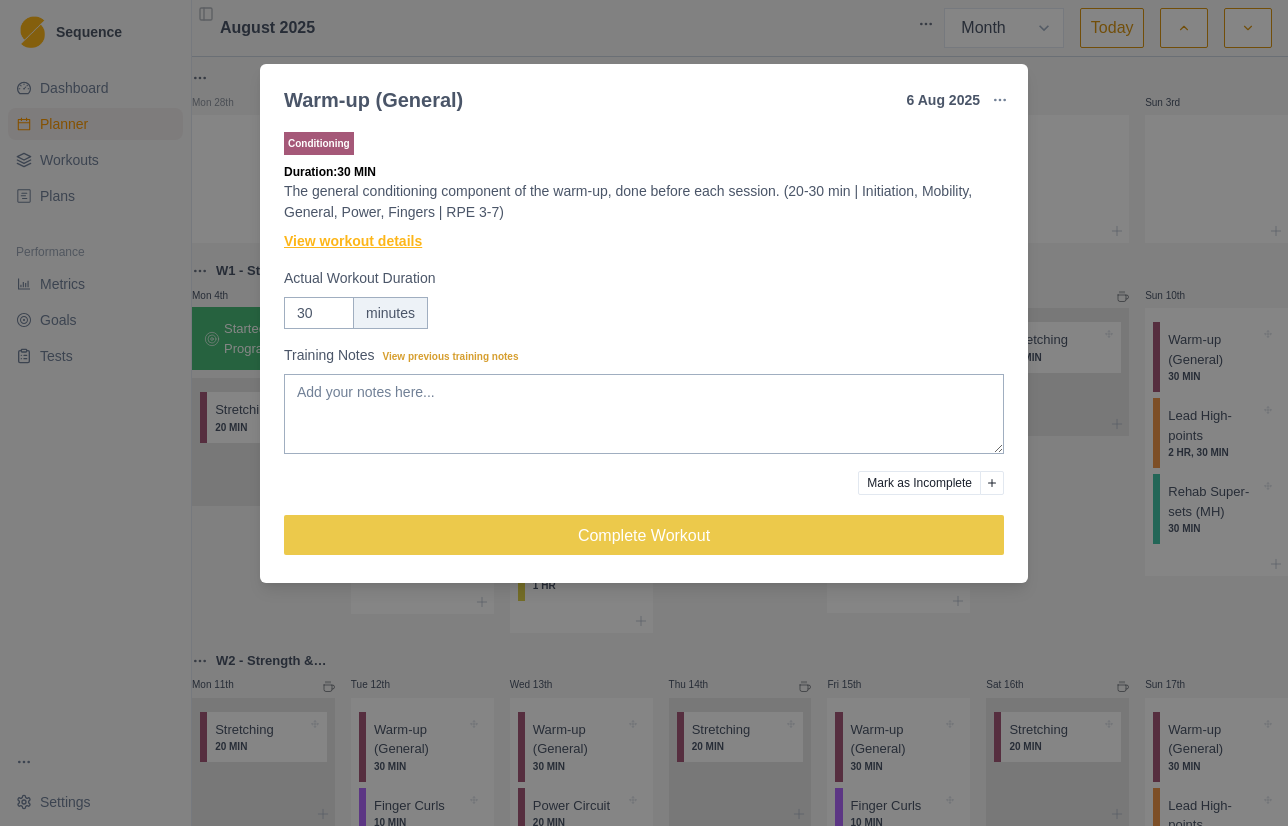 click on "View workout details" at bounding box center (353, 241) 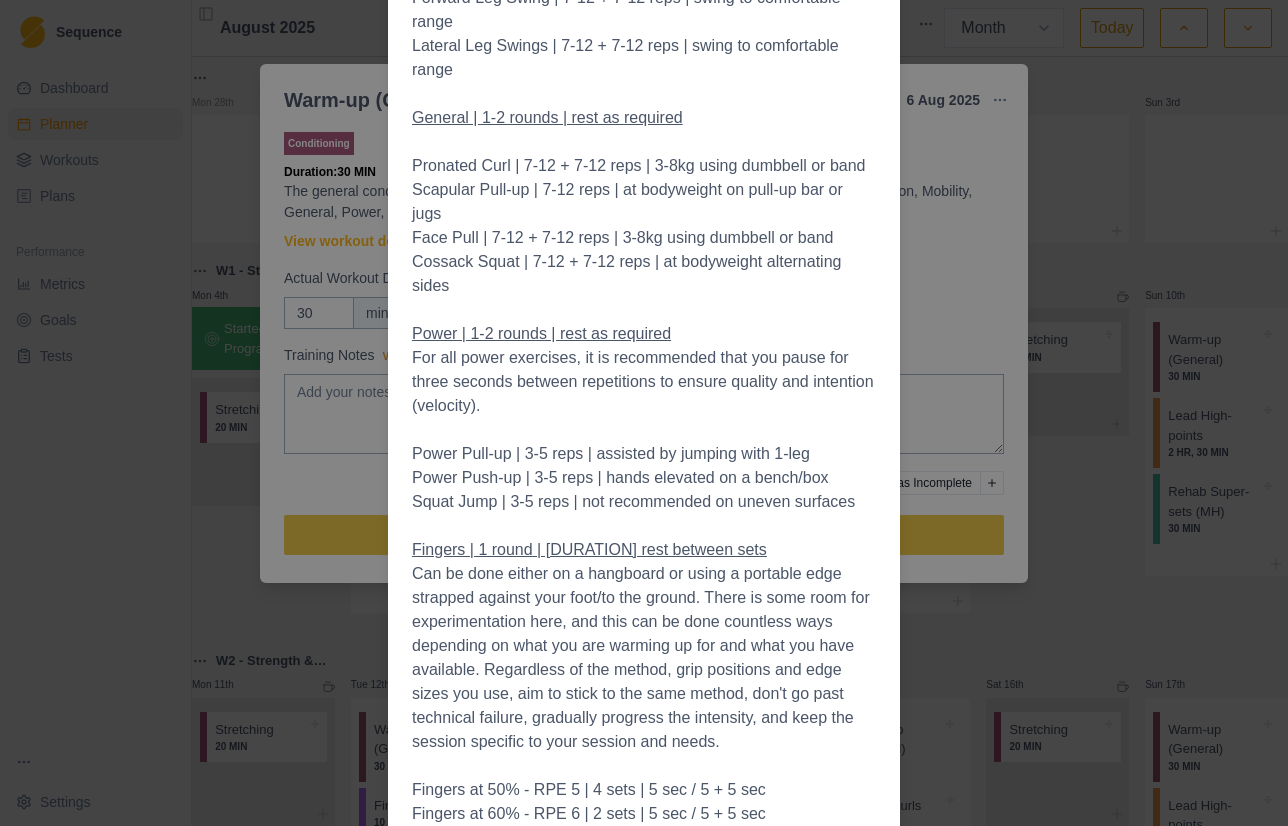 scroll, scrollTop: 1106, scrollLeft: 0, axis: vertical 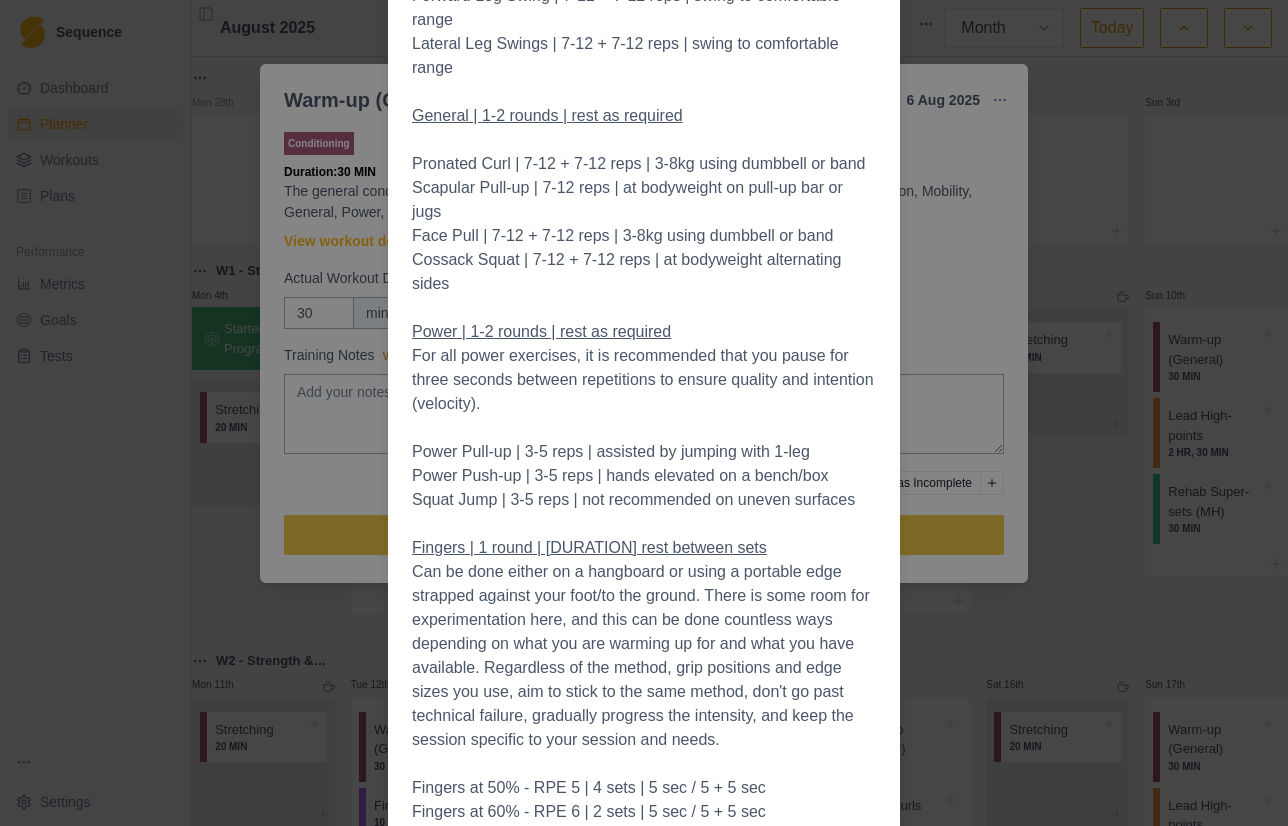 click on "Workout Details Outdoor Context One restriction to the viability of doing your warm-up in its entirety is when you are outdoors. Where possible, try to account for this by bringing your warm-up equipment, utilising any available features, swapping out one exercise for another or doing the warm-up at home/camp. Where it is impractical or unsafe to do so, you can skip exercises that can't be performed. Information Links Exercise Video Demonstrations Terminology & Notation Rate of Perceived Exertion (RPE) Overview Equipment / Facilities - stick/dowel, pull-up bar/jugs, weights/band, hangboard Duration - [DURATION] Intensity - RPE [RANGE] | [PERCENTAGE]% of max Session Initiation | 1 round | time permitting To initiate the warm-up, we recommend you begin with some static stretching, focusing on the lower body. However, you could alternatively choose to do some light cardio (e.g. hiking, cycling, rowing machine, etc.) or release work (e.g. foam rolling, trigger ball, massage gun). Standing Spinal Twist | 5-10 + 5-10 breaths" at bounding box center [644, 413] 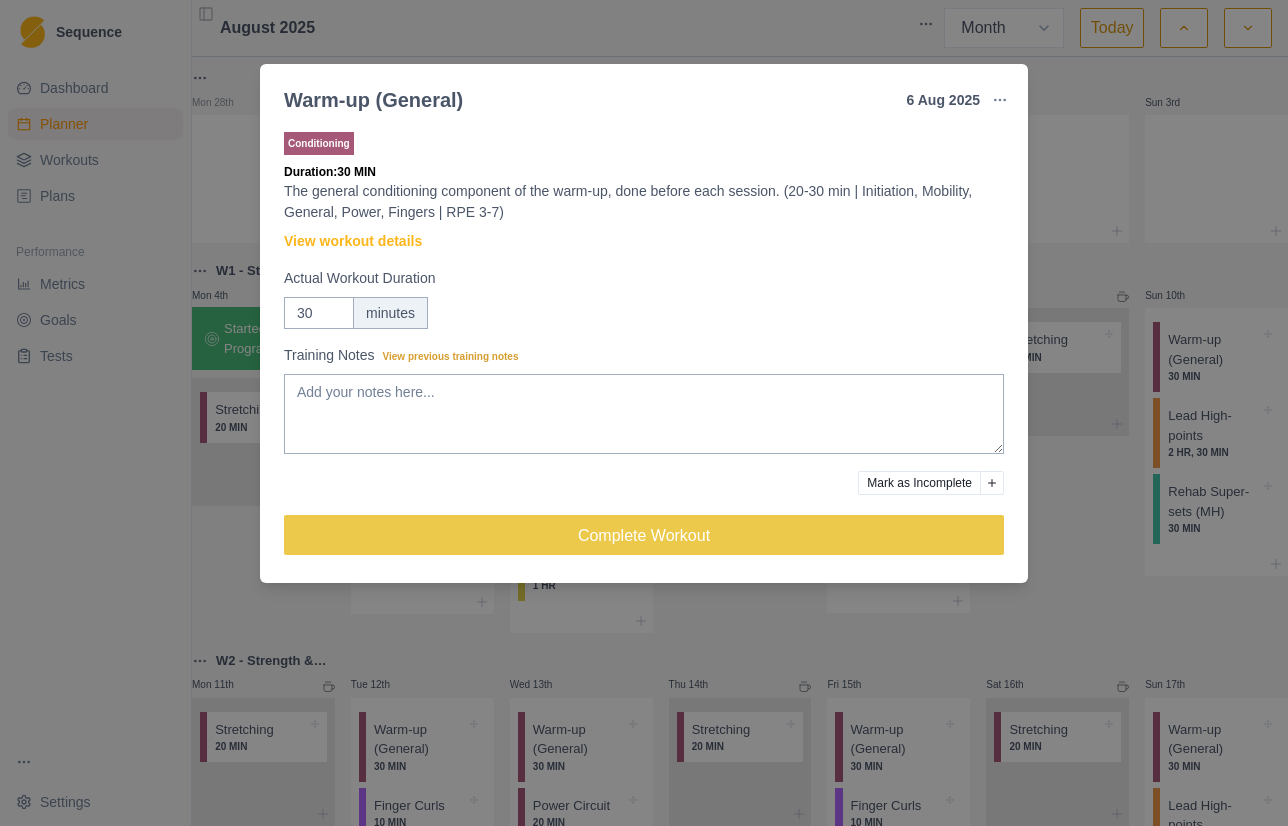click on "Warm-up (General) [DATE] Link To Goal View Workout Metrics Edit Original Workout Reschedule Workout Remove From Schedule Conditioning Duration: [DURATION] The general conditioning component of the warm-up, done before each session. ([DURATION] | Initiation, Mobility, General, Power, Fingers | RPE [RANGE]) View workout details Actual Workout Duration [DURATION] Training Notes View previous training notes Mark as Incomplete Complete Workout" at bounding box center [644, 413] 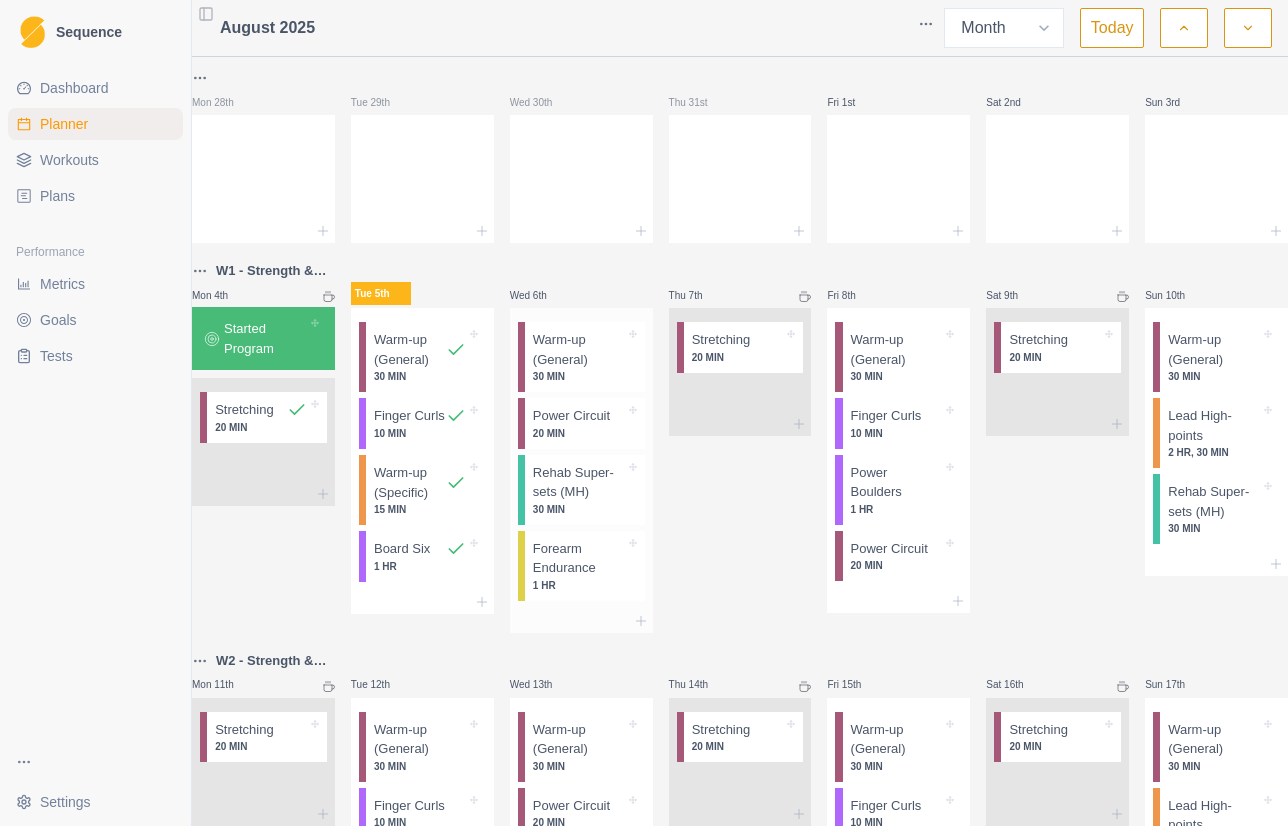click on "20 MIN" at bounding box center [579, 433] 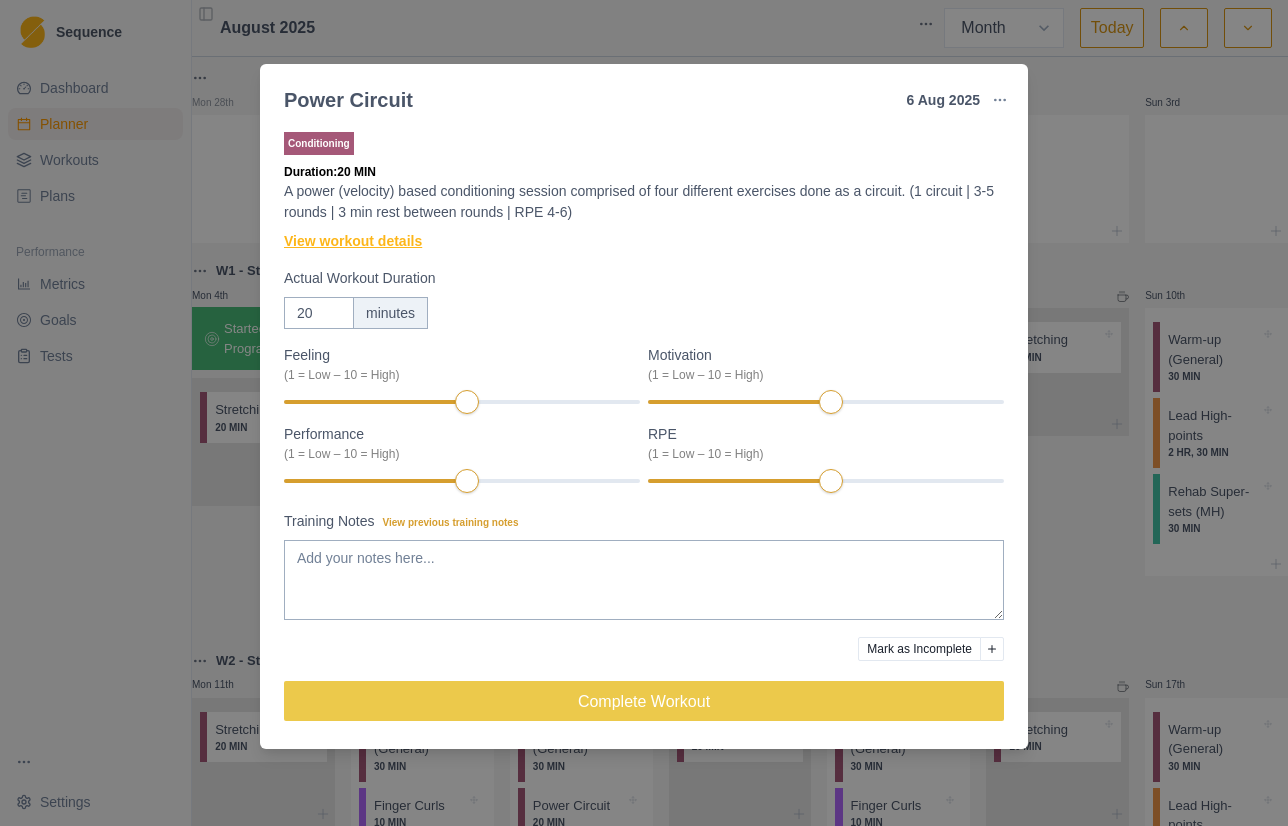 click on "View workout details" at bounding box center (353, 241) 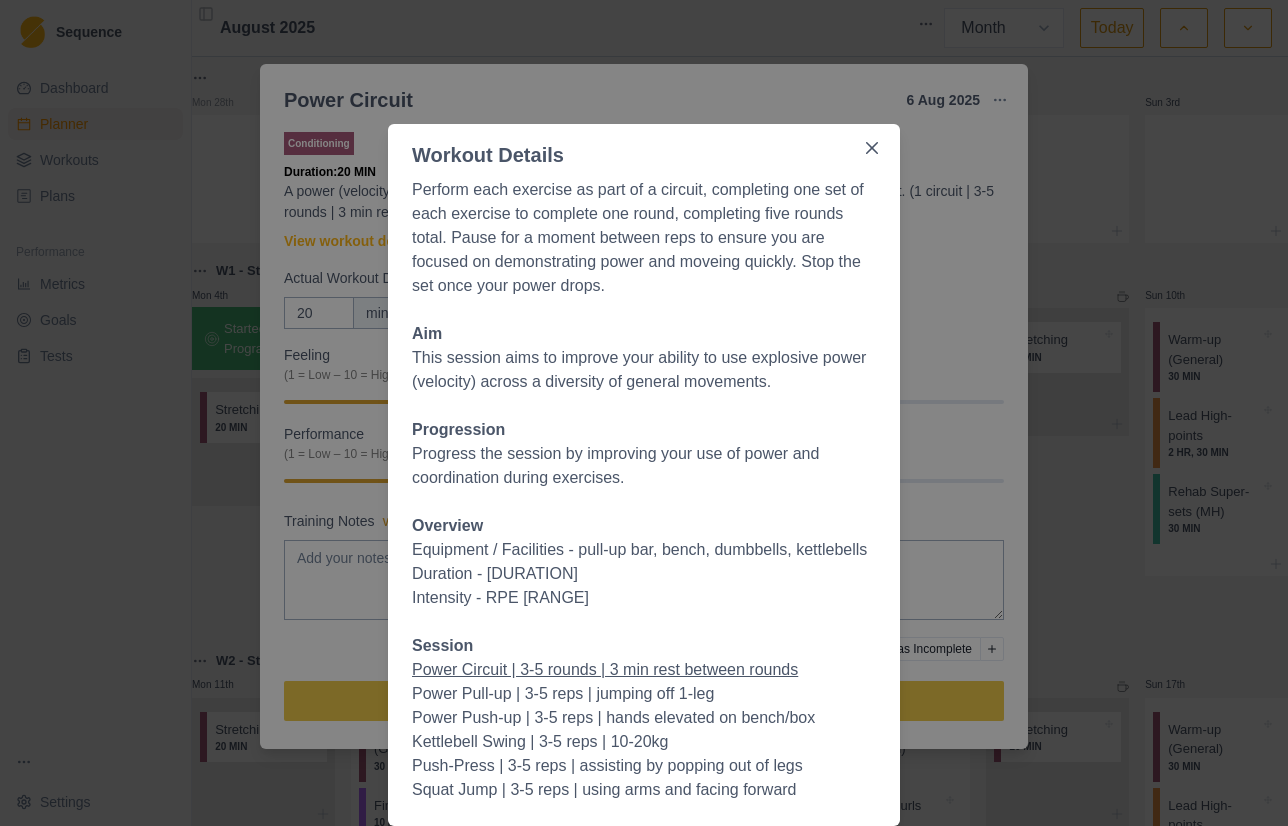 scroll, scrollTop: 28, scrollLeft: 0, axis: vertical 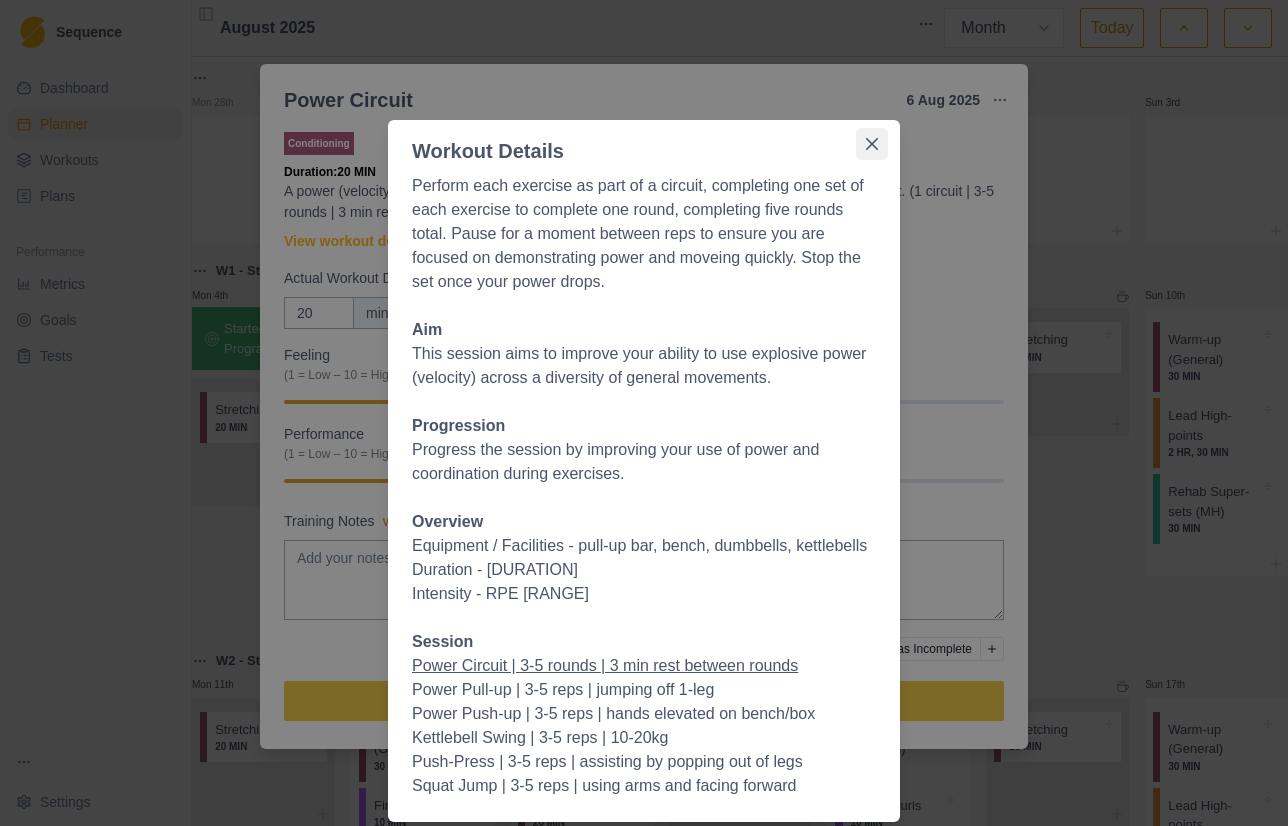 click at bounding box center [872, 144] 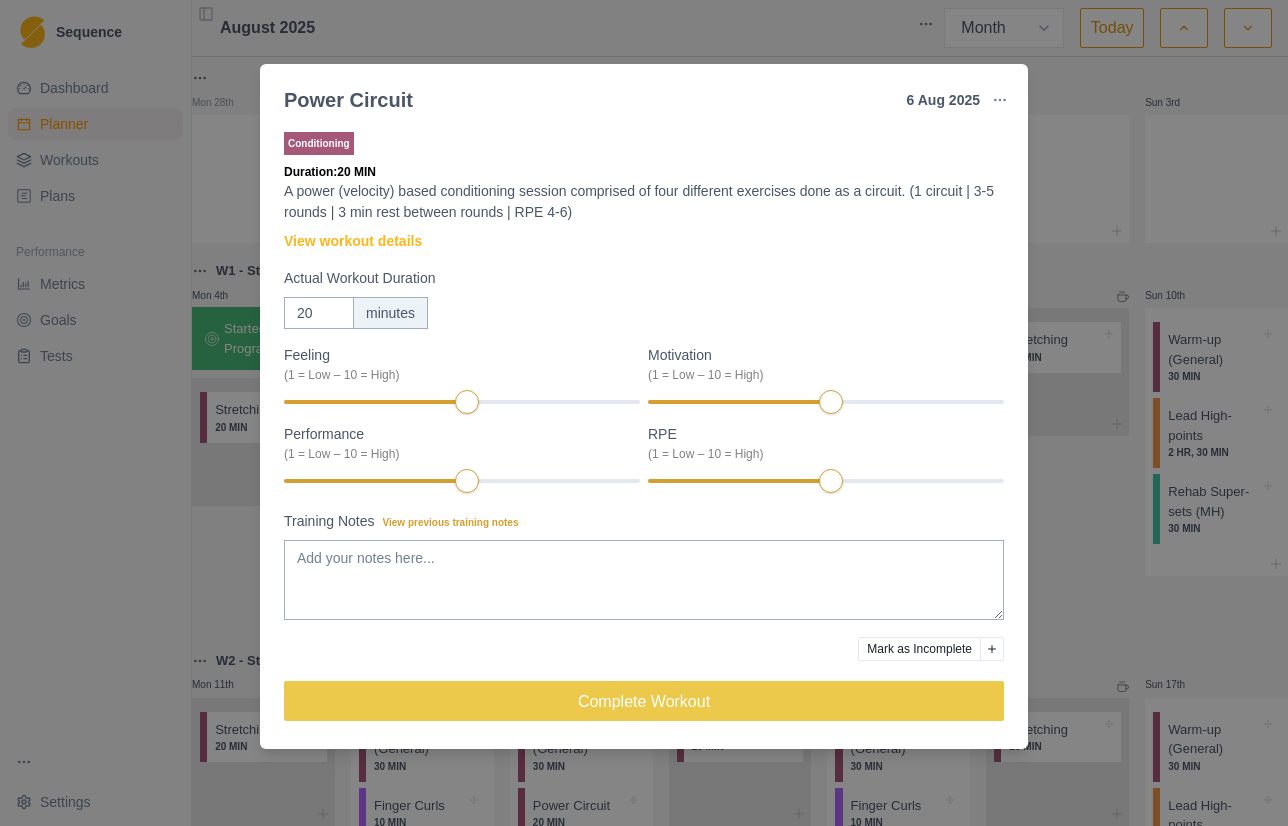 click on "Power Circuit [DATE] Link To Goal View Workout Metrics Edit Original Workout Reschedule Workout Remove From Schedule Conditioning Duration: [DURATION] A power (velocity) based conditioning session comprised of four different exercises done as a circuit. (1 circuit | [NUMBER]-[NUMBER] rounds | [DURATION] rest between rounds | RPE [RANGE]) View workout details Actual Workout Duration [DURATION] Feeling (1 = Low – 10 = High) Motivation (1 = Low – 10 = High) Performance (1 = Low – 10 = High) RPE (1 = Low – 10 = High) Training Notes View previous training notes Mark as Incomplete Complete Workout" at bounding box center (644, 413) 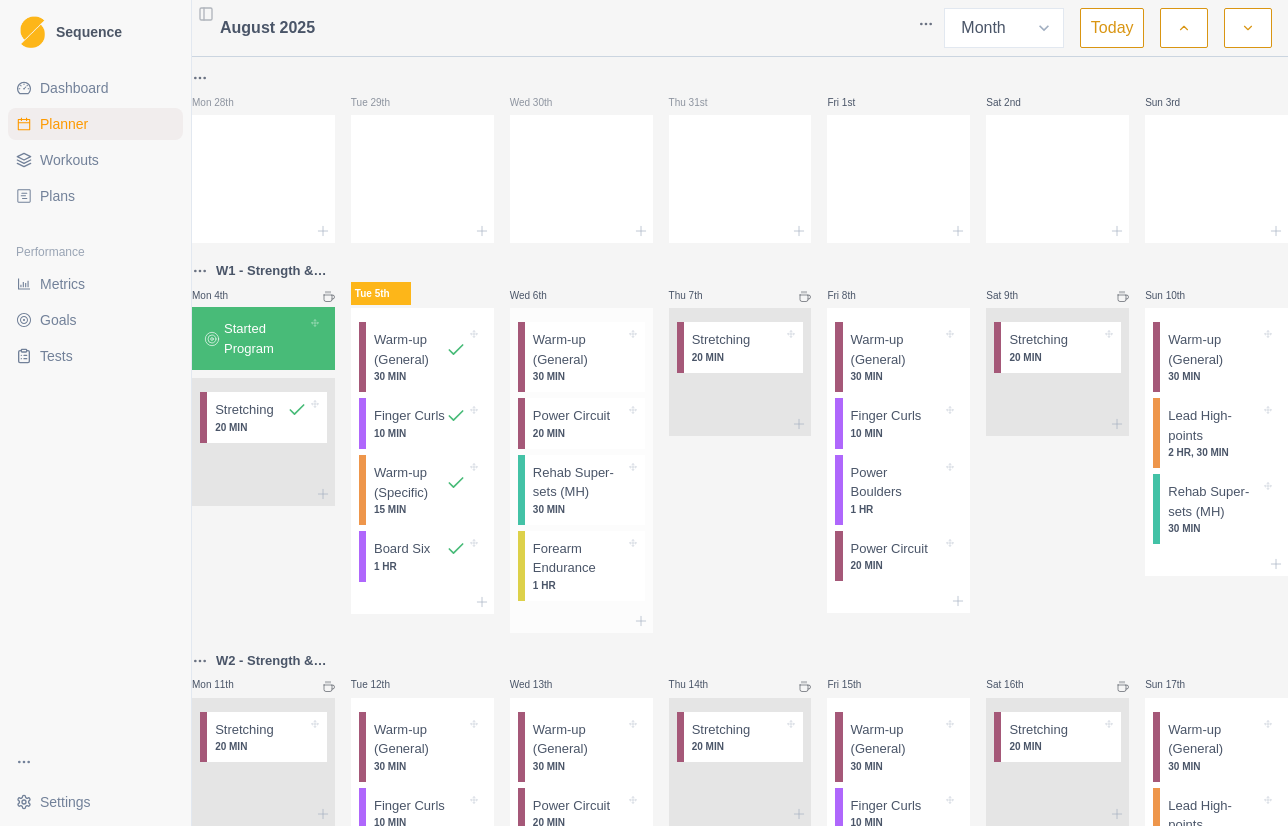 click on "Warm-up (General)" at bounding box center [579, 349] 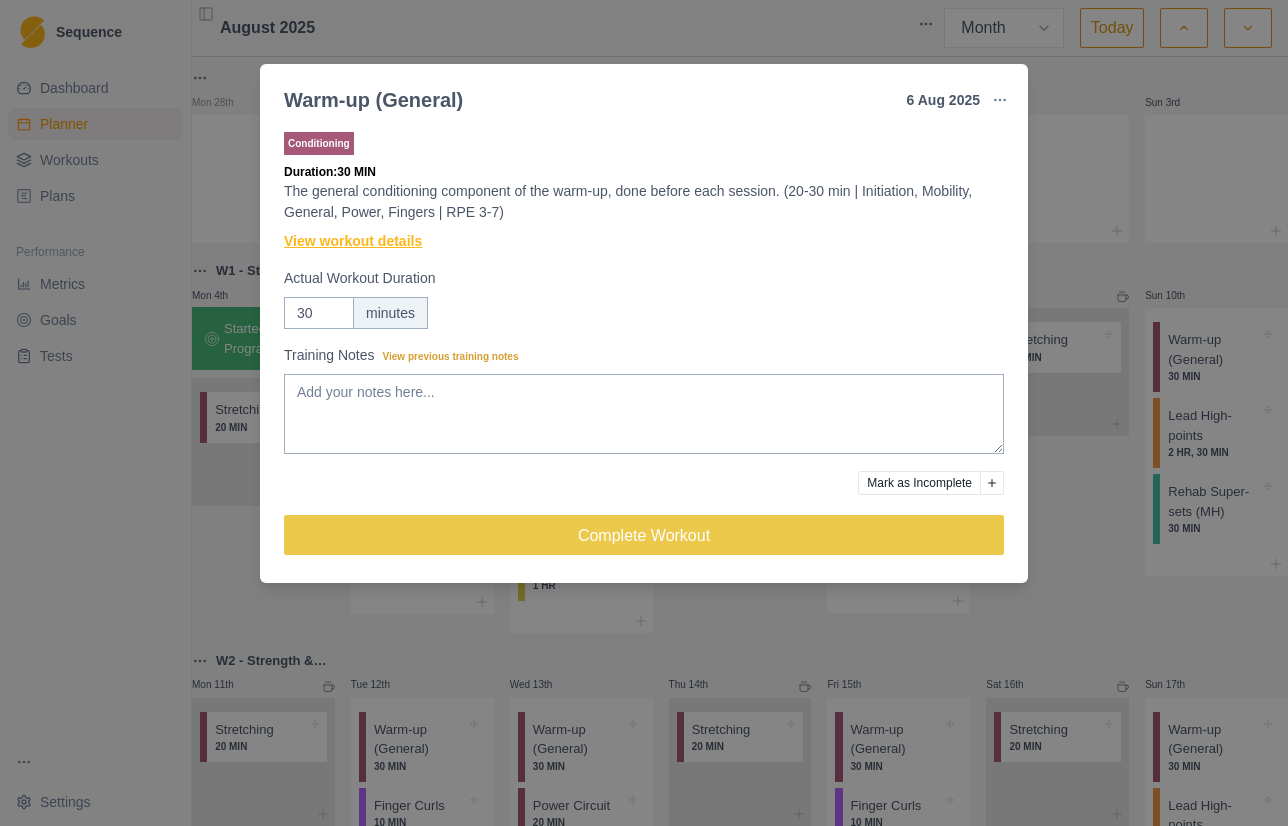 click on "View workout details" at bounding box center [353, 241] 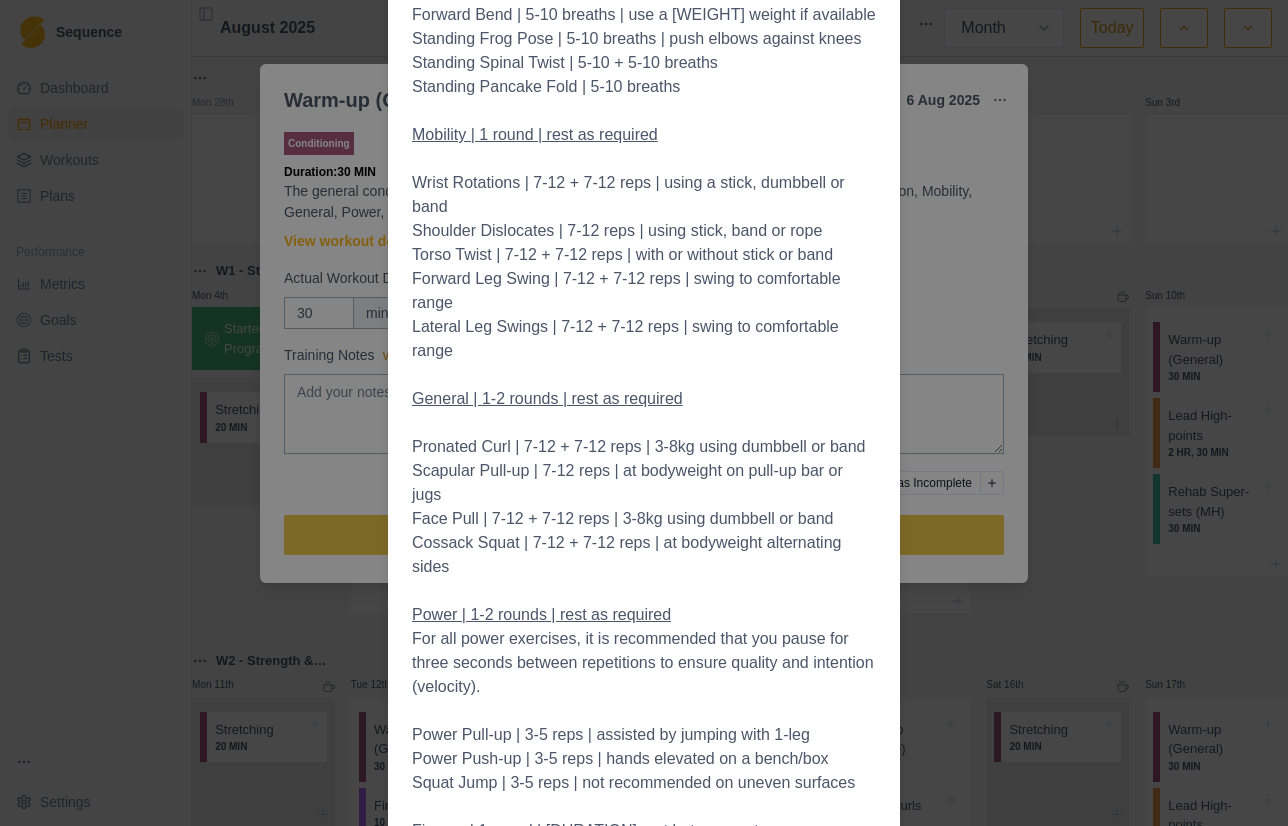 scroll, scrollTop: 0, scrollLeft: 0, axis: both 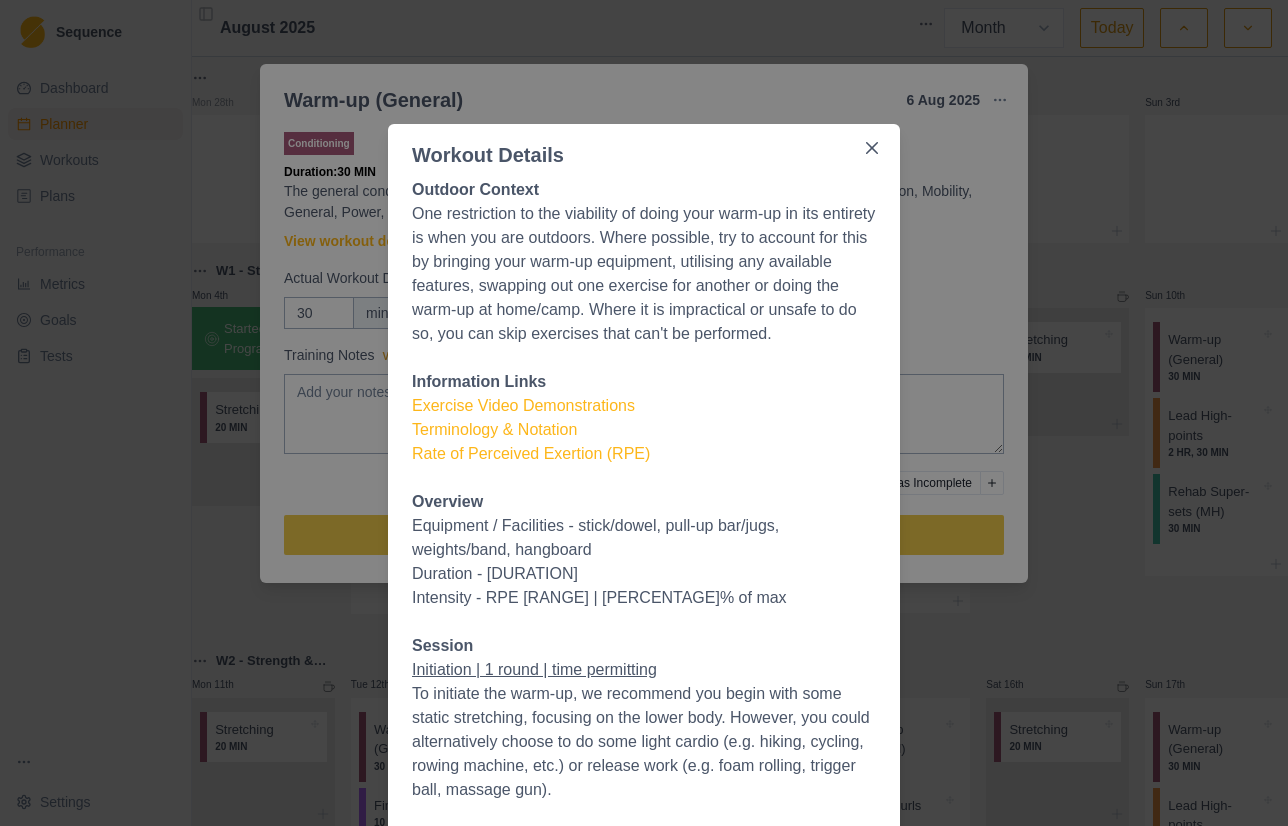 click on "Workout Details Outdoor Context One restriction to the viability of doing your warm-up in its entirety is when you are outdoors. Where possible, try to account for this by bringing your warm-up equipment, utilising any available features, swapping out one exercise for another or doing the warm-up at home/camp. Where it is impractical or unsafe to do so, you can skip exercises that can't be performed. Information Links Exercise Video Demonstrations Terminology & Notation Rate of Perceived Exertion (RPE) Overview Equipment / Facilities - stick/dowel, pull-up bar/jugs, weights/band, hangboard Duration - [DURATION] Intensity - RPE [RANGE] | [PERCENTAGE]% of max Session Initiation | 1 round | time permitting To initiate the warm-up, we recommend you begin with some static stretching, focusing on the lower body. However, you could alternatively choose to do some light cardio (e.g. hiking, cycling, rowing machine, etc.) or release work (e.g. foam rolling, trigger ball, massage gun). Standing Spinal Twist | 5-10 + 5-10 breaths" at bounding box center [644, 413] 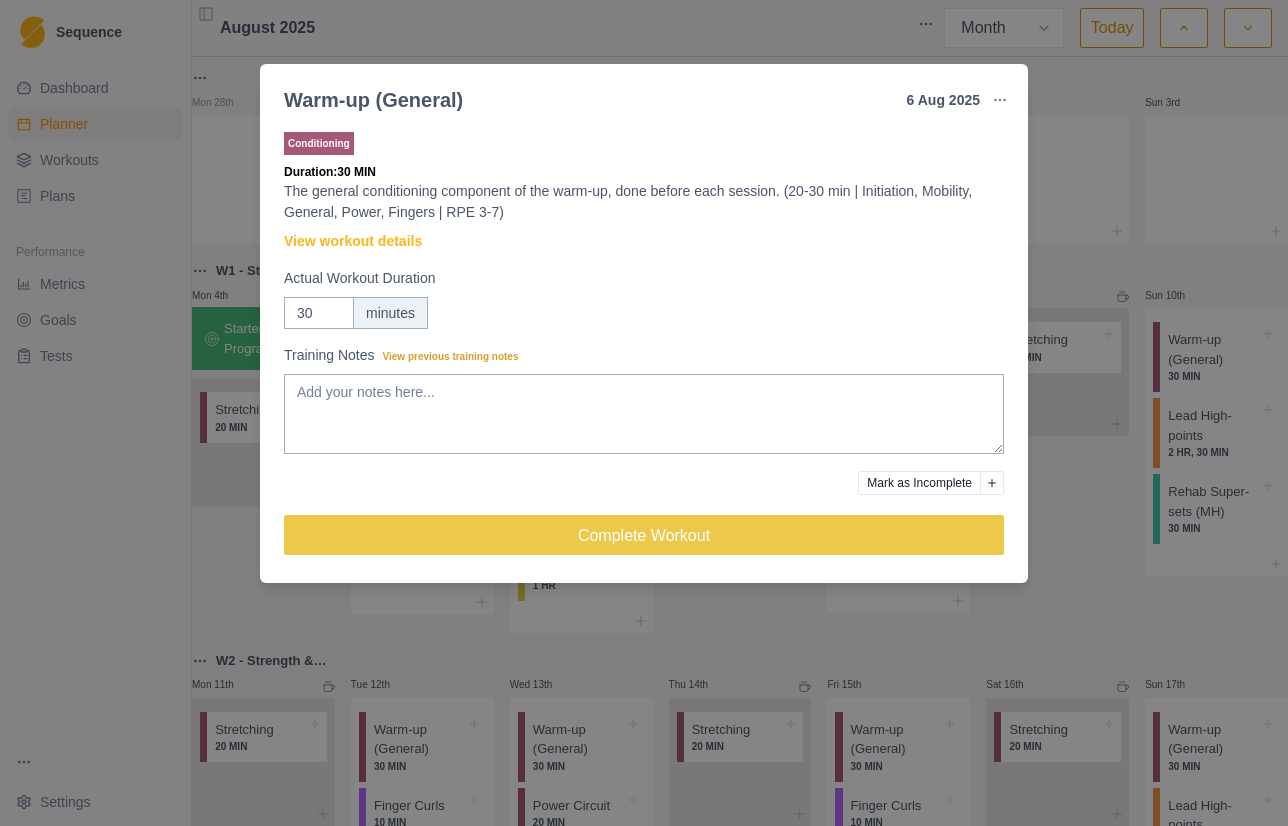 click on "Warm-up (General) [DATE] Link To Goal View Workout Metrics Edit Original Workout Reschedule Workout Remove From Schedule Conditioning Duration: [DURATION] The general conditioning component of the warm-up, done before each session. ([DURATION] | Initiation, Mobility, General, Power, Fingers | RPE [RANGE]) View workout details Actual Workout Duration [DURATION] Training Notes View previous training notes Mark as Incomplete Complete Workout" at bounding box center (644, 413) 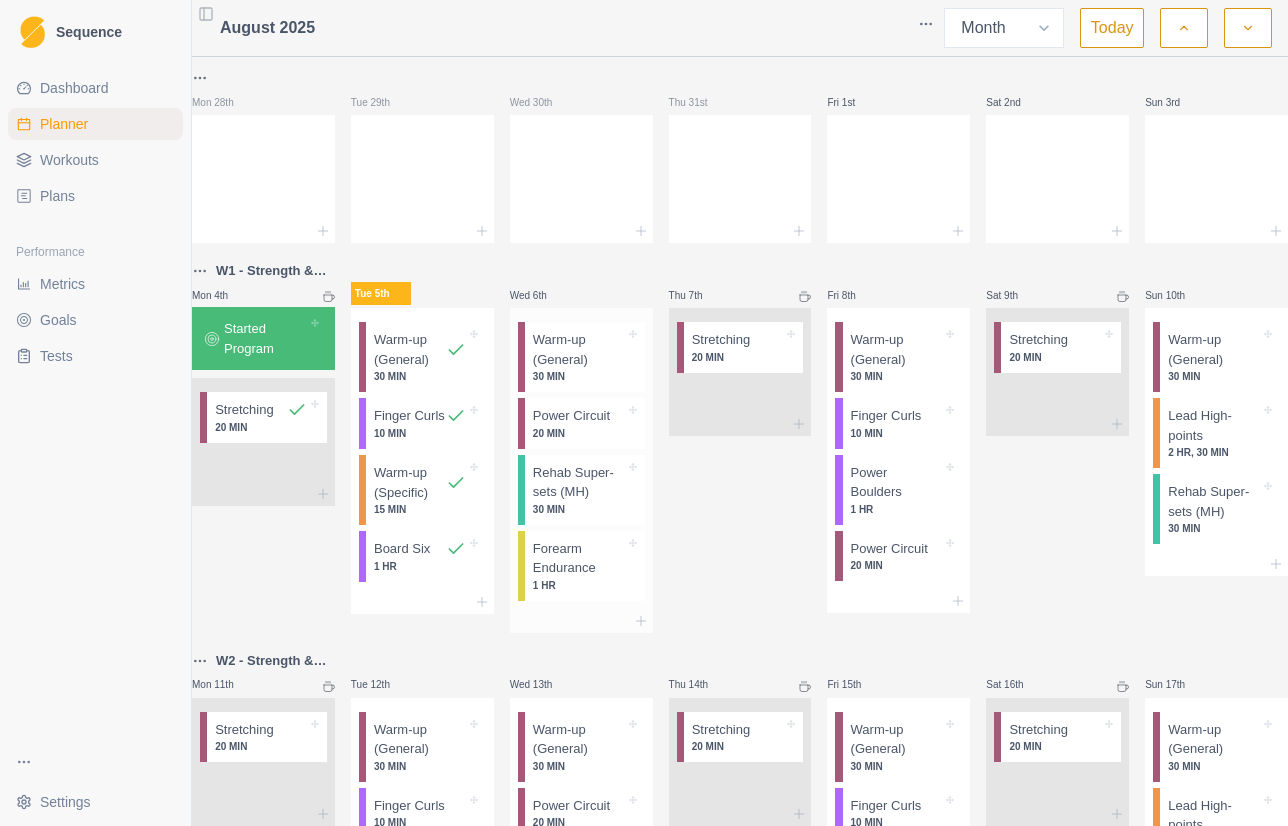 click on "20 MIN" at bounding box center [579, 433] 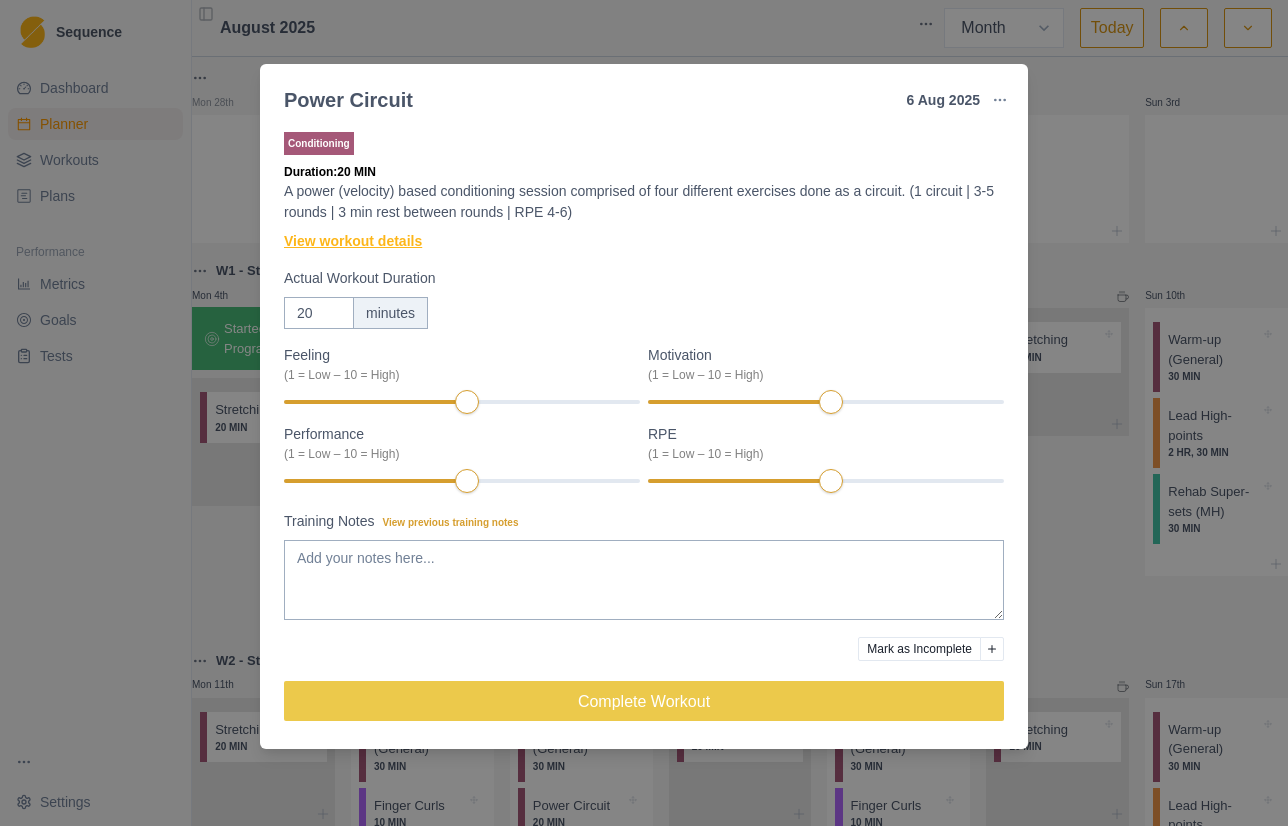 click on "View workout details" at bounding box center (353, 241) 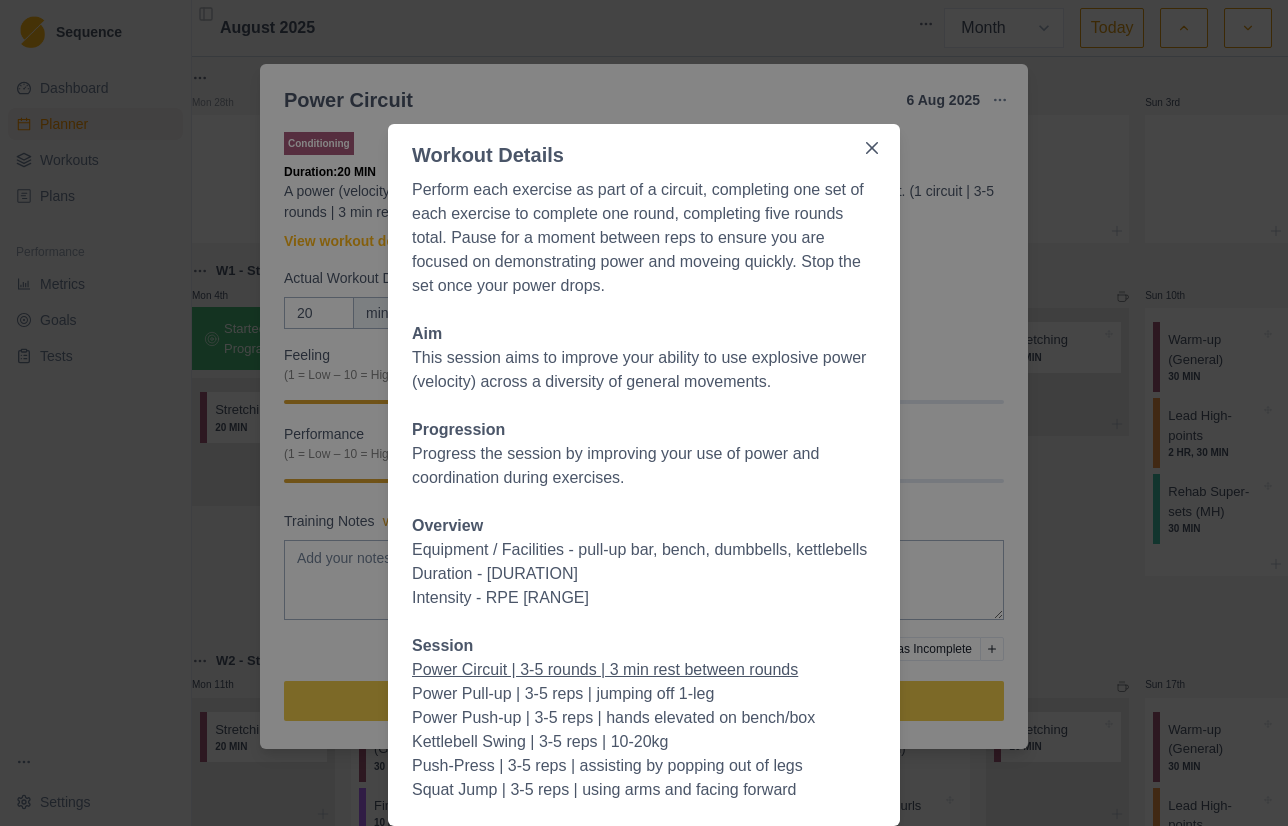 scroll, scrollTop: 28, scrollLeft: 0, axis: vertical 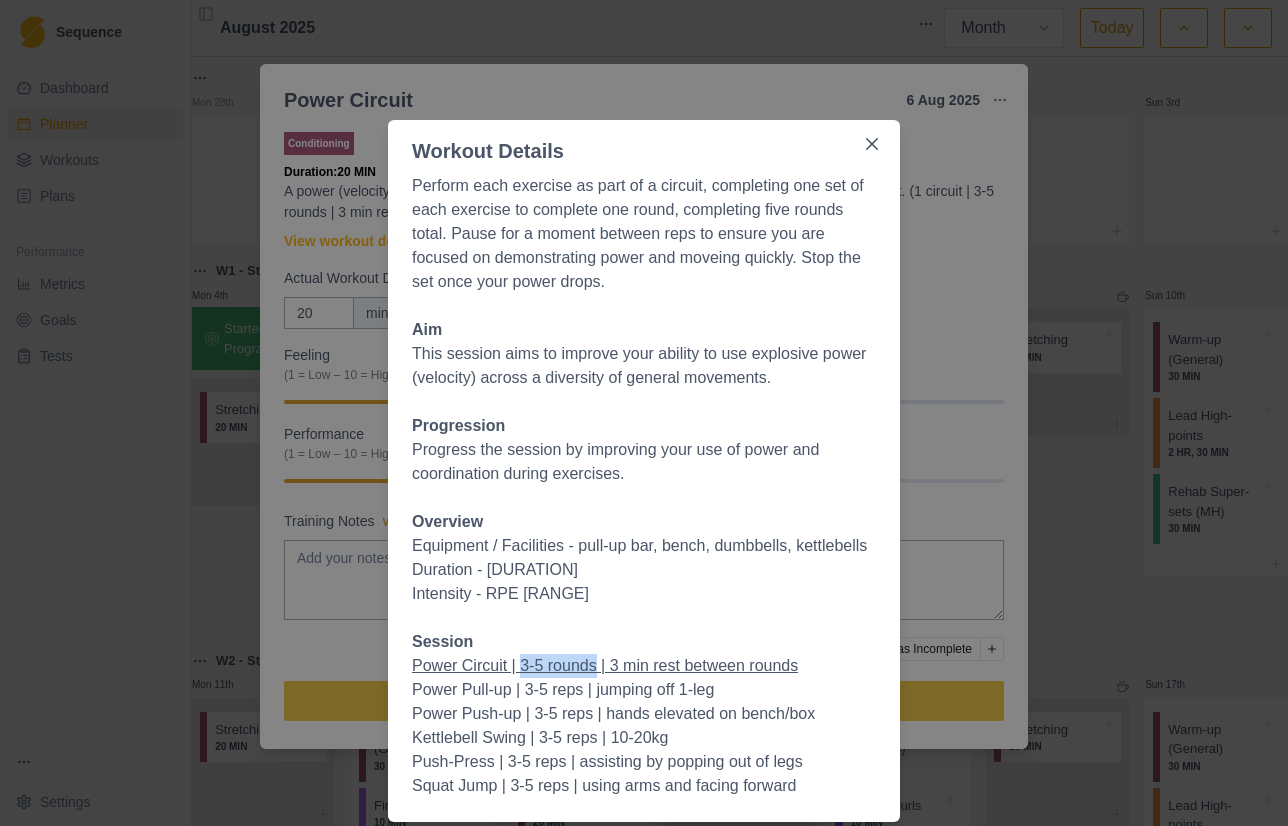 drag, startPoint x: 519, startPoint y: 666, endPoint x: 600, endPoint y: 667, distance: 81.00617 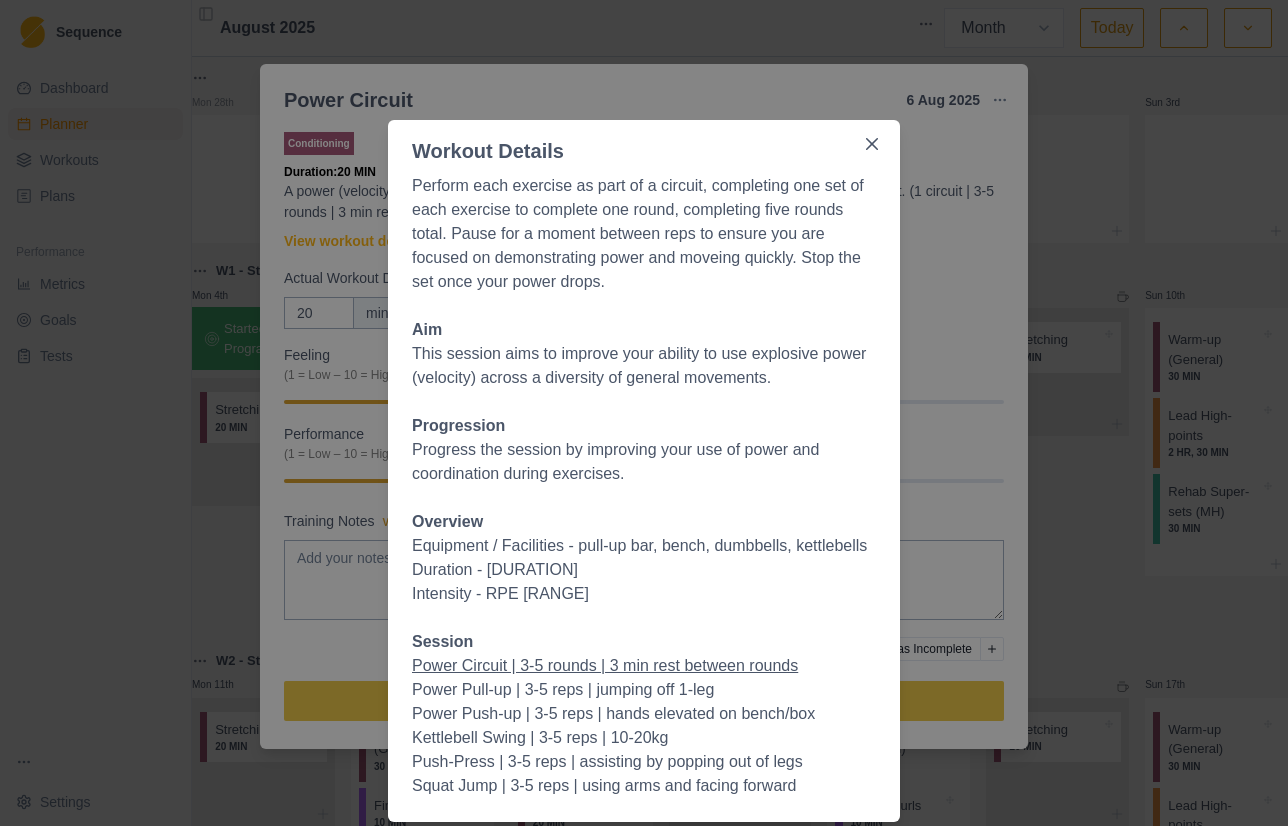 click on "Power Circuit | 3-5 rounds | 3 min rest between rounds" at bounding box center [605, 665] 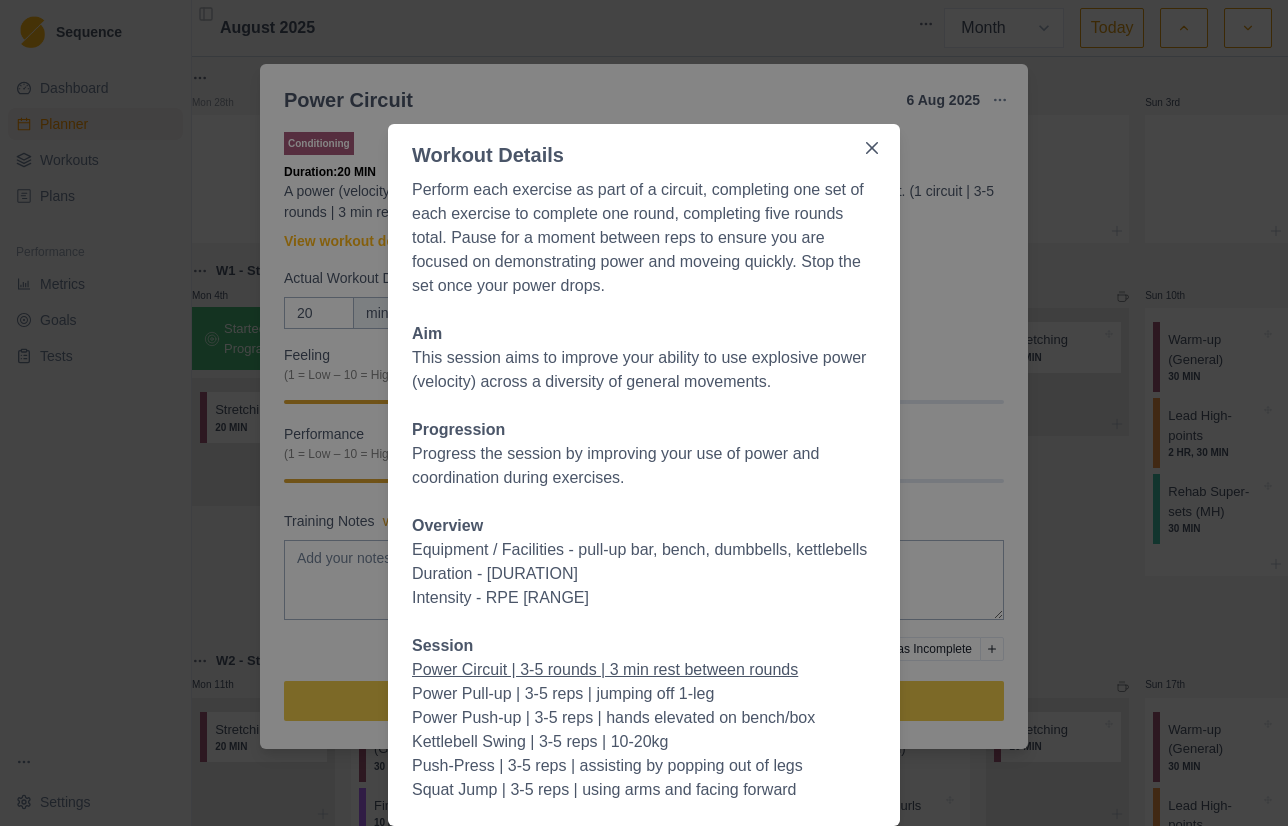 scroll, scrollTop: 28, scrollLeft: 0, axis: vertical 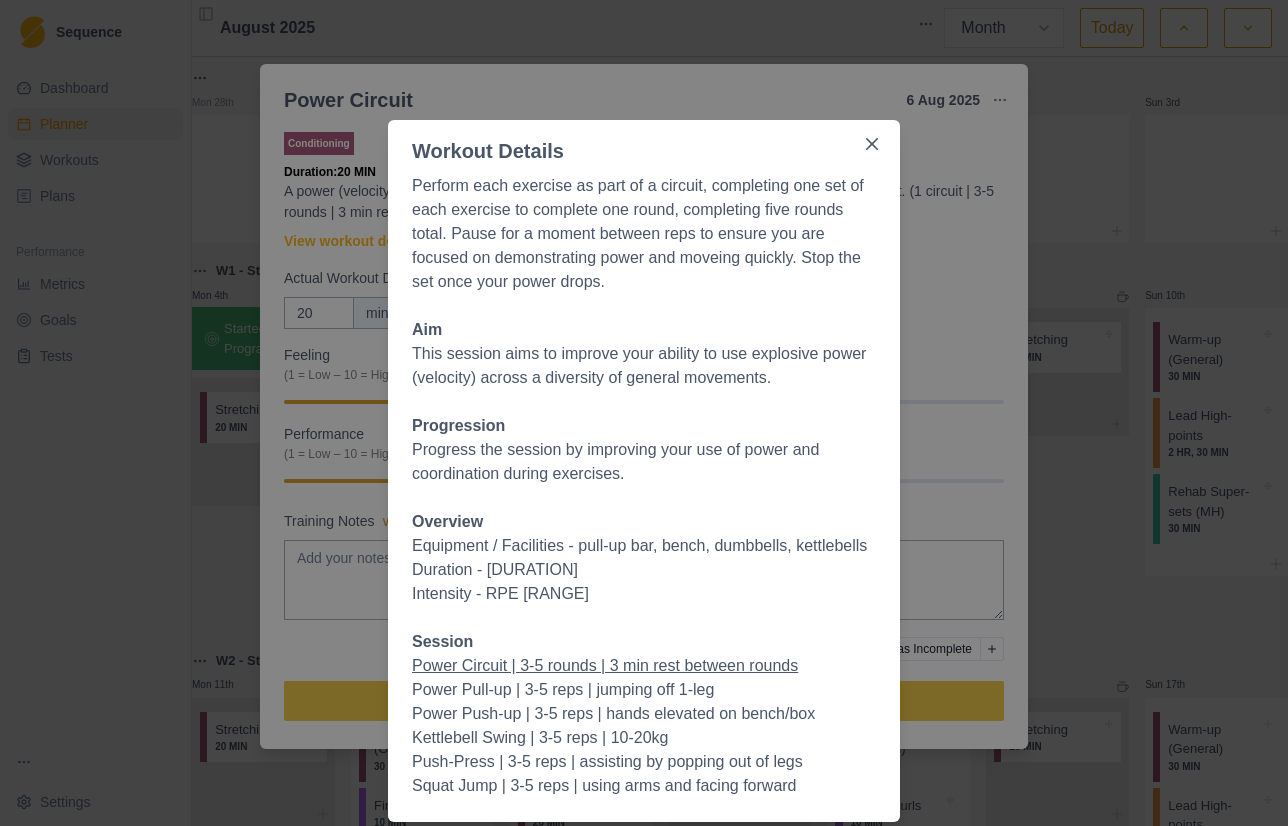 click on "Workout Details Perform each exercise as part of a circuit, completing one set of each exercise to complete one round, completing [NUMBER] rounds total. Pause for a moment between reps to ensure you are focused on demonstrating power and moveing quickly. Stop the set once your power drops. Aim This session aims to improve your ability to use explosive power (velocity) across a diversity of general movements. Progression Progress the session by improving your use of power and coordination during exercises. Overview Equipment / Facilities - pull-up bar, bench, dumbbells, kettlebells Duration - [DURATION] Intensity - RPE [RANGE] Session Power Circuit | [NUMBER]-[NUMBER] rounds | [DURATION] rest between rounds Power Pull-up | [NUMBER]-[NUMBER] reps | jumping off 1-leg Power Push-up | [NUMBER]-[NUMBER] reps | hands elevated on bench/box Kettlebell Swing | [NUMBER]-[NUMBER] reps | [WEIGHT] Push-Press | [NUMBER]-[NUMBER] reps | assisting by popping out of legs Squat Jump | [NUMBER]-[NUMBER] reps | using arms and facing forward" at bounding box center (644, 413) 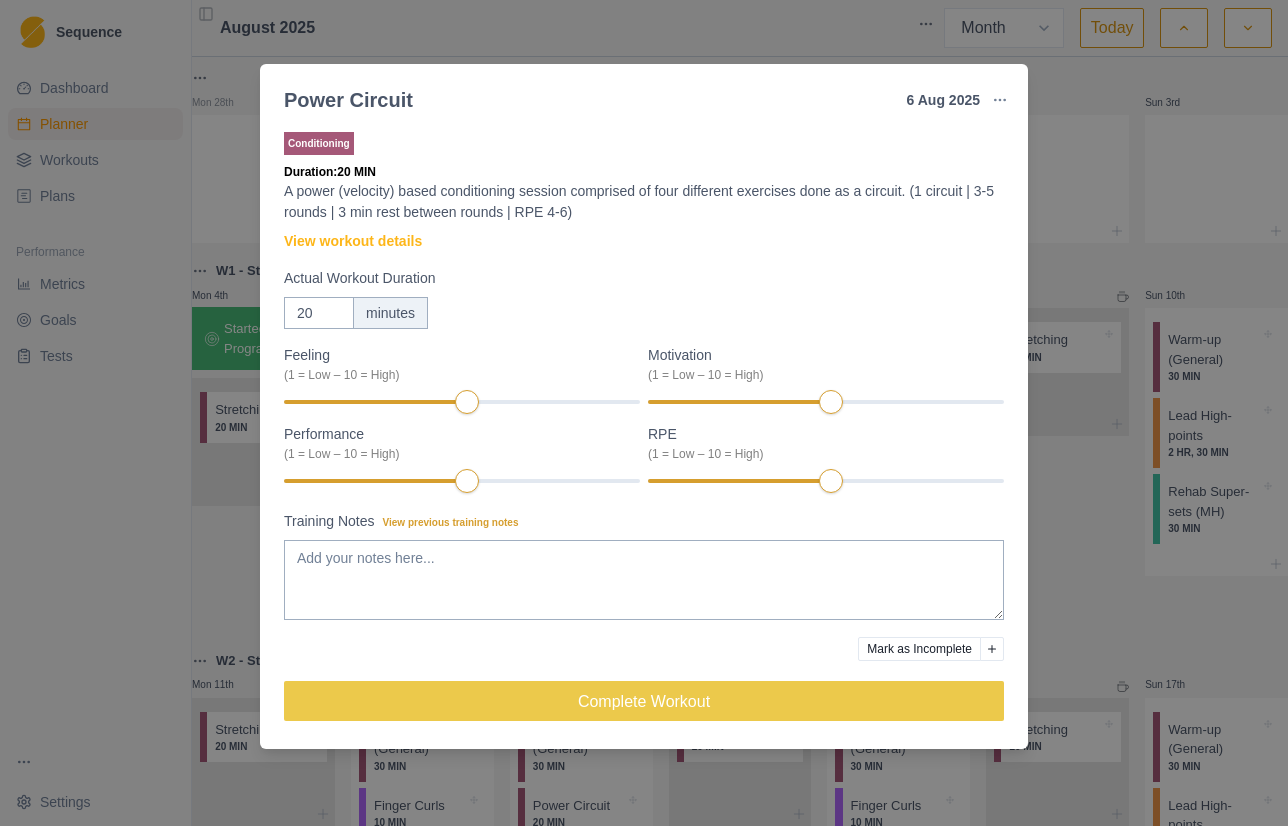 click on "Power Circuit [DATE] Link To Goal View Workout Metrics Edit Original Workout Reschedule Workout Remove From Schedule Conditioning Duration: [DURATION] A power (velocity) based conditioning session comprised of four different exercises done as a circuit. (1 circuit | [NUMBER]-[NUMBER] rounds | [DURATION] rest between rounds | RPE [RANGE]) View workout details Actual Workout Duration [DURATION] Feeling (1 = Low – 10 = High) Motivation (1 = Low – 10 = High) Performance (1 = Low – 10 = High) RPE (1 = Low – 10 = High) Training Notes View previous training notes Mark as Incomplete Complete Workout" at bounding box center (644, 413) 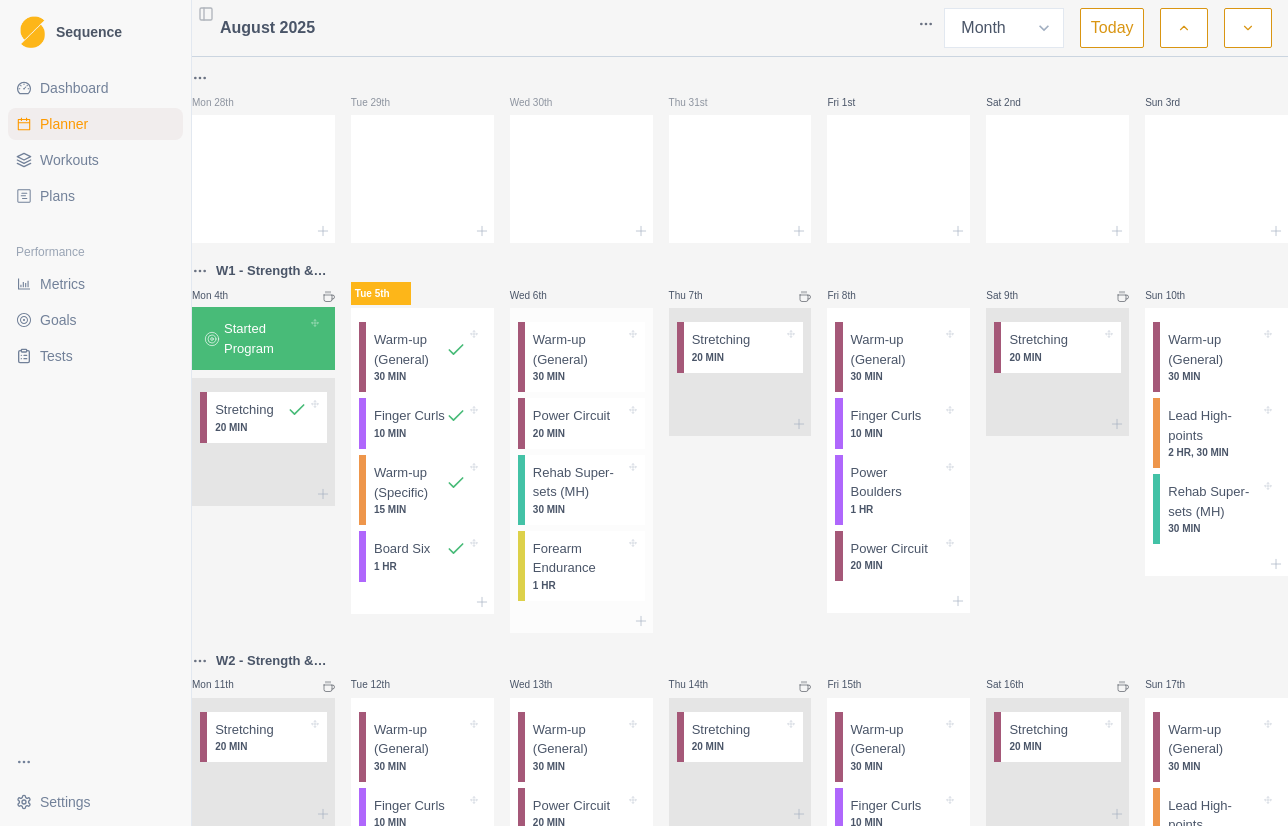click on "30 MIN" at bounding box center (579, 376) 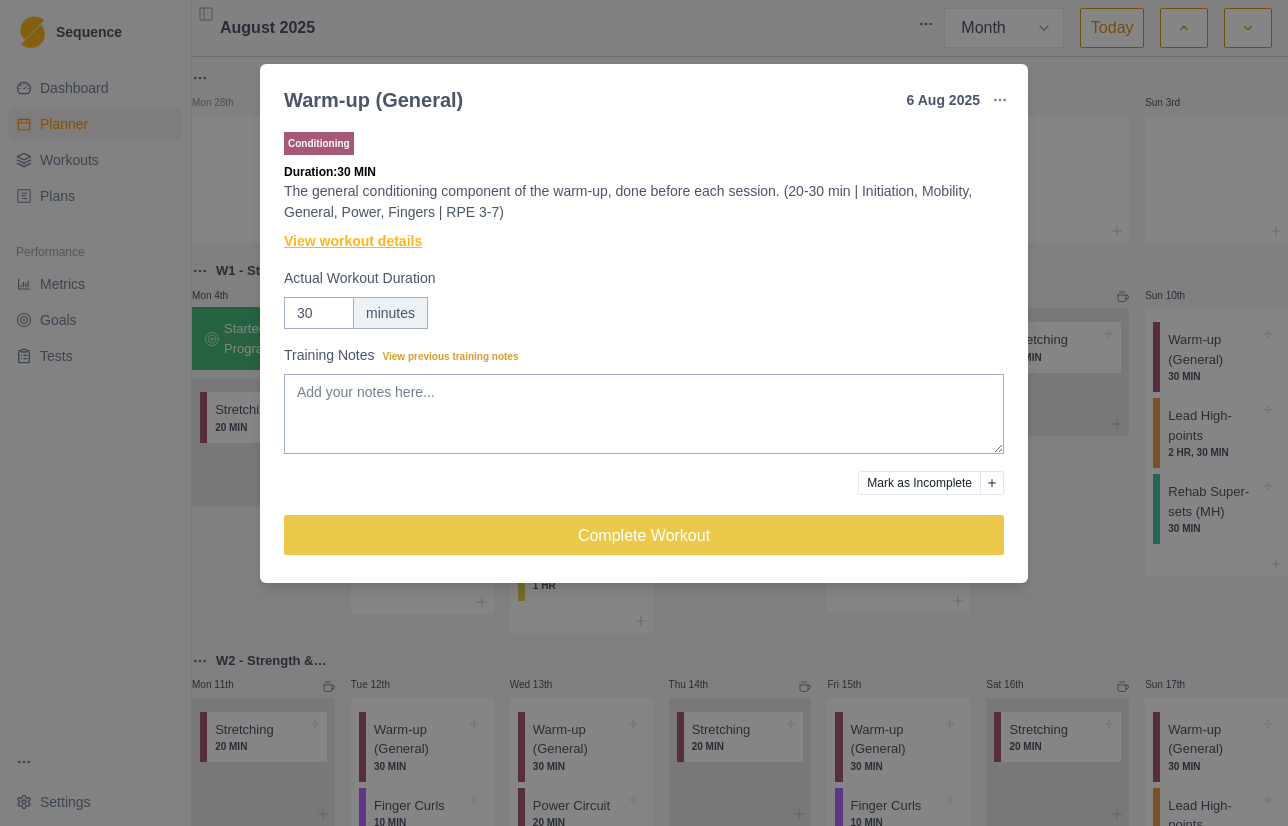 click on "View workout details" at bounding box center [353, 241] 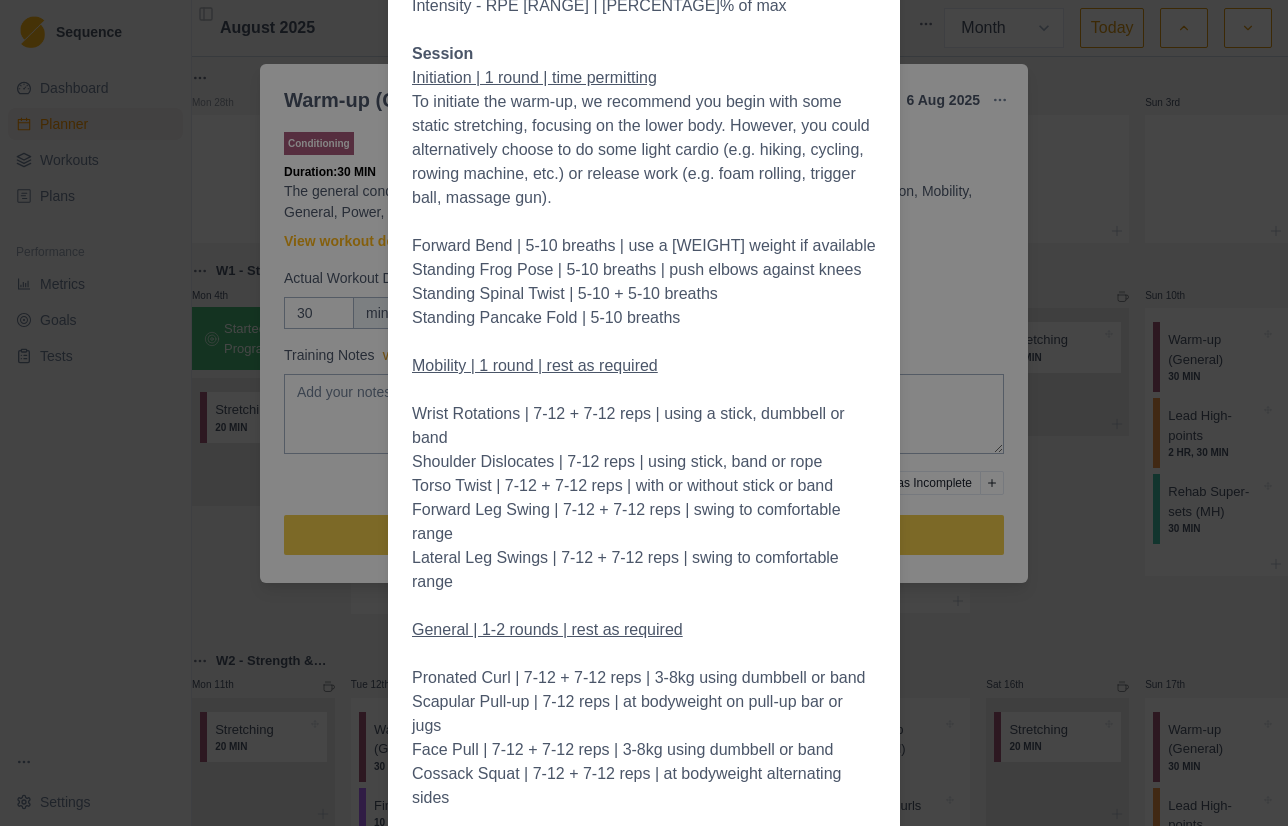 scroll, scrollTop: 516, scrollLeft: 0, axis: vertical 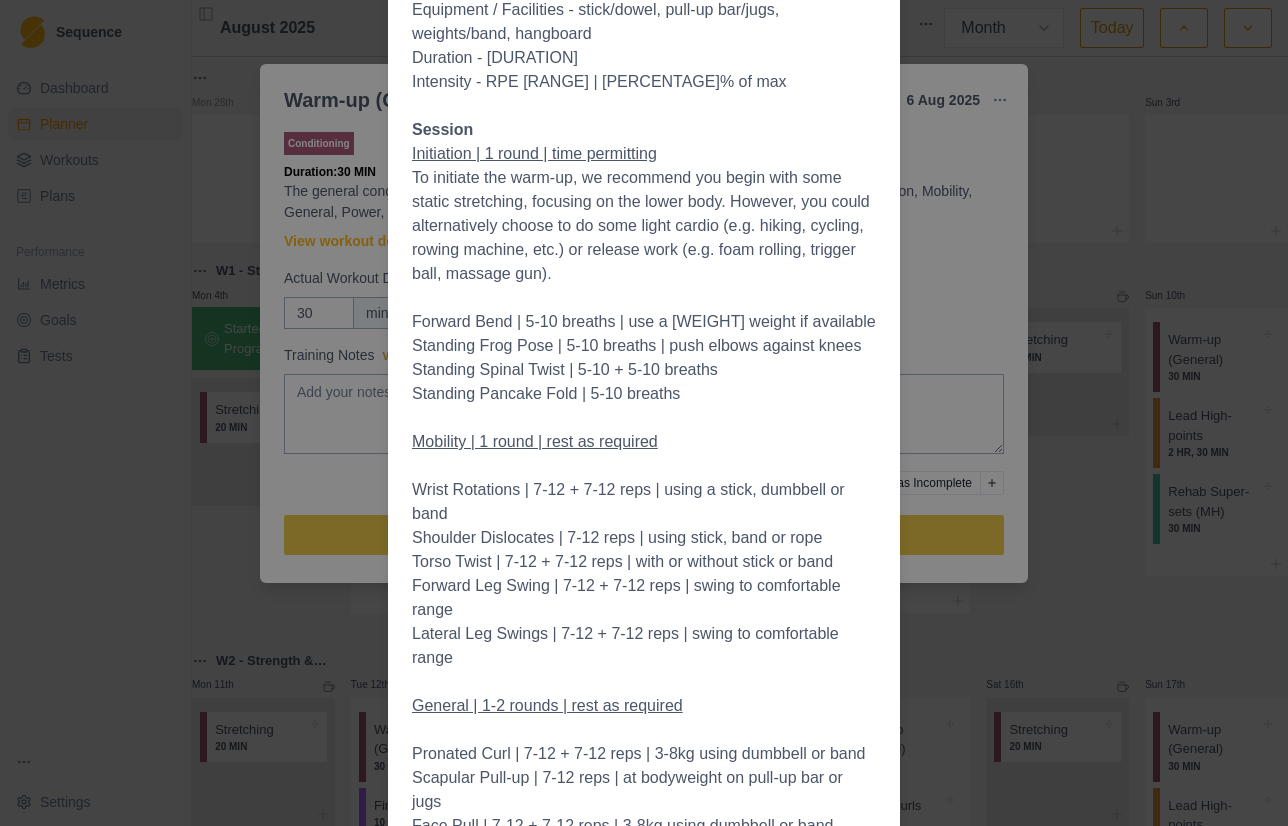 click on "Workout Details Outdoor Context One restriction to the viability of doing your warm-up in its entirety is when you are outdoors. Where possible, try to account for this by bringing your warm-up equipment, utilising any available features, swapping out one exercise for another or doing the warm-up at home/camp. Where it is impractical or unsafe to do so, you can skip exercises that can't be performed. Information Links Exercise Video Demonstrations Terminology & Notation Rate of Perceived Exertion (RPE) Overview Equipment / Facilities - stick/dowel, pull-up bar/jugs, weights/band, hangboard Duration - [DURATION] Intensity - RPE [RANGE] | [PERCENTAGE]% of max Session Initiation | 1 round | time permitting To initiate the warm-up, we recommend you begin with some static stretching, focusing on the lower body. However, you could alternatively choose to do some light cardio (e.g. hiking, cycling, rowing machine, etc.) or release work (e.g. foam rolling, trigger ball, massage gun). Standing Spinal Twist | 5-10 + 5-10 breaths" at bounding box center [644, 413] 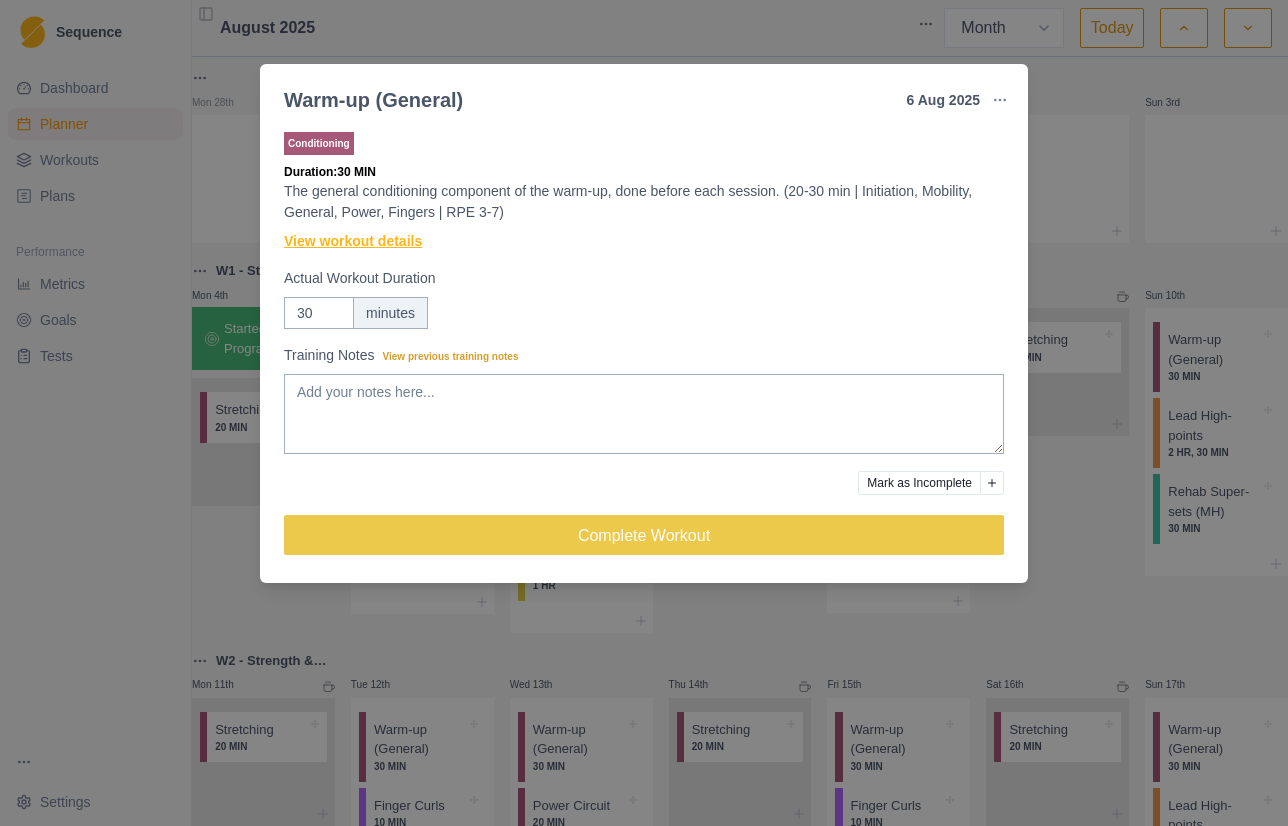 click on "View workout details" at bounding box center [353, 241] 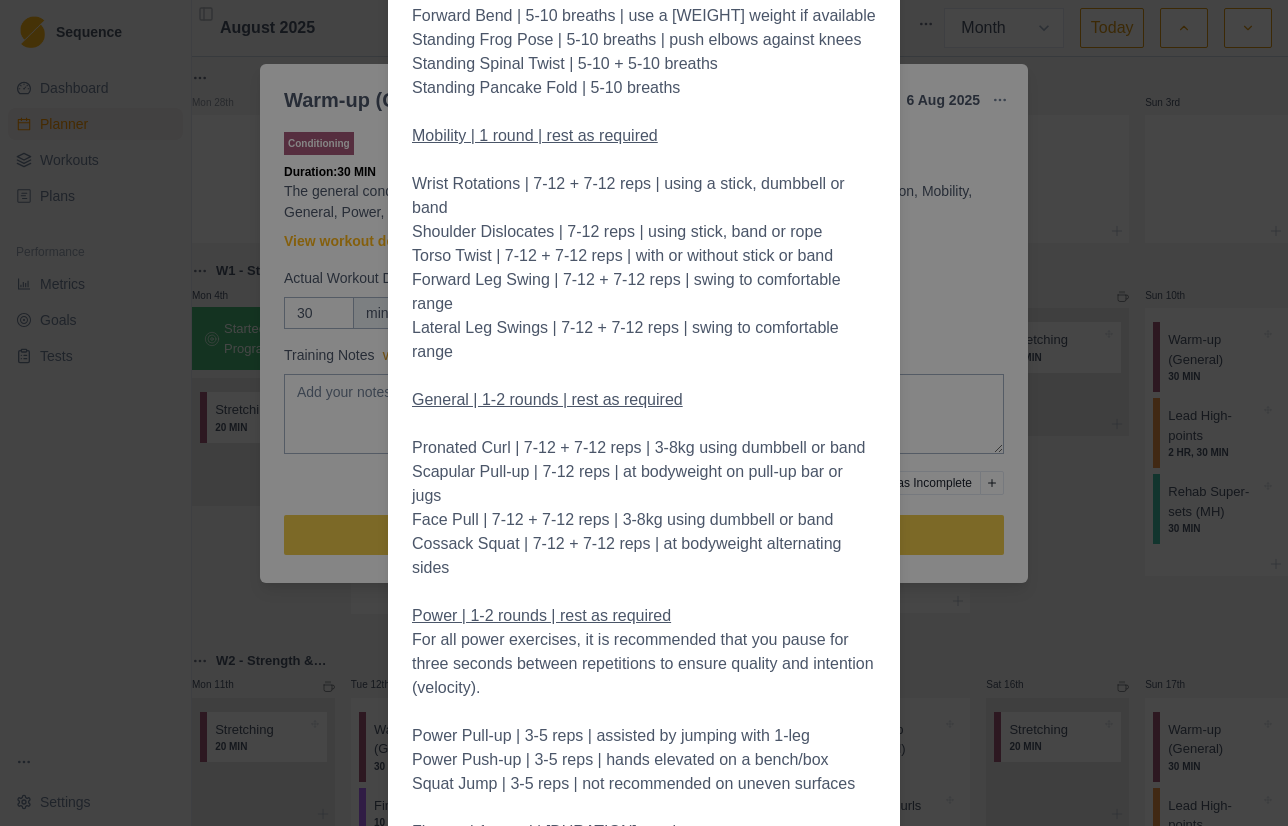 scroll, scrollTop: 833, scrollLeft: 0, axis: vertical 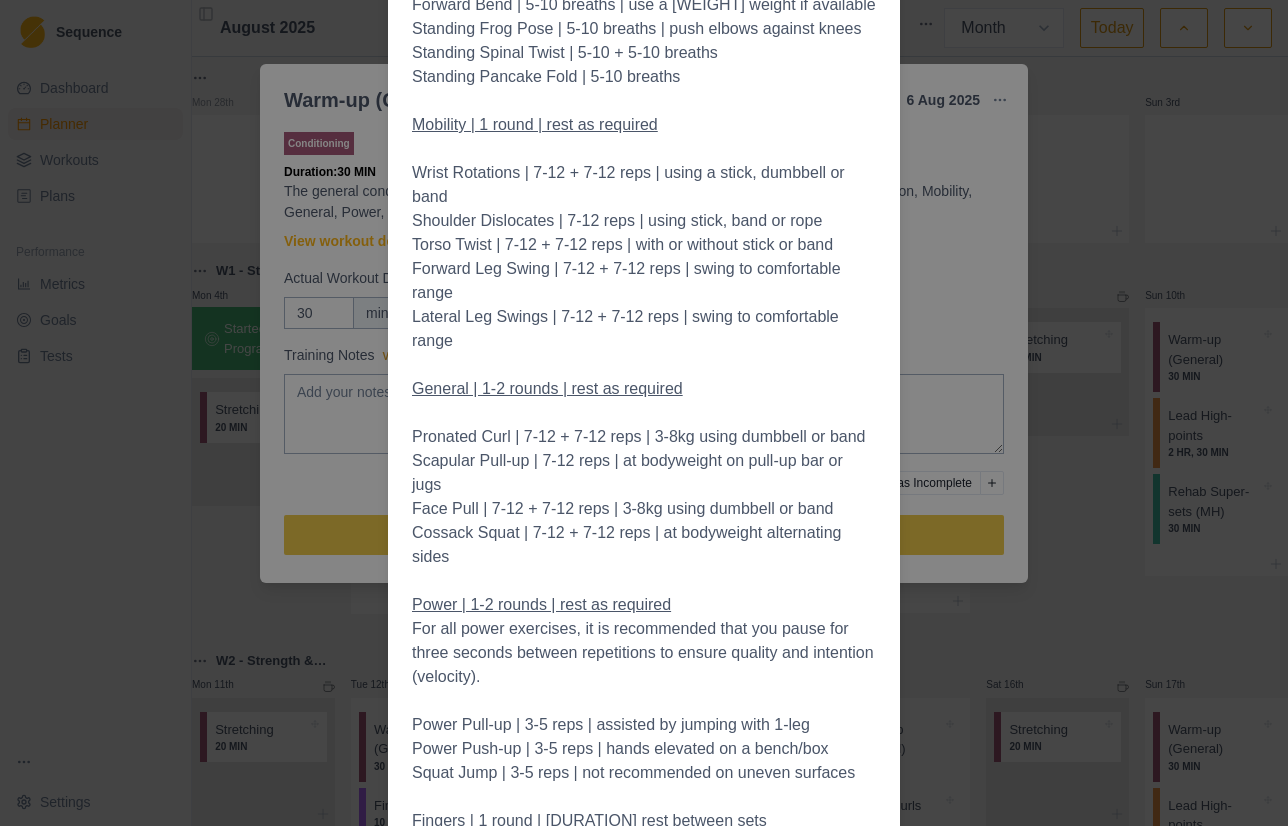 click on "Workout Details Outdoor Context One restriction to the viability of doing your warm-up in its entirety is when you are outdoors. Where possible, try to account for this by bringing your warm-up equipment, utilising any available features, swapping out one exercise for another or doing the warm-up at home/camp. Where it is impractical or unsafe to do so, you can skip exercises that can't be performed. Information Links Exercise Video Demonstrations Terminology & Notation Rate of Perceived Exertion (RPE) Overview Equipment / Facilities - stick/dowel, pull-up bar/jugs, weights/band, hangboard Duration - [DURATION] Intensity - RPE [RANGE] | [PERCENTAGE]% of max Session Initiation | 1 round | time permitting To initiate the warm-up, we recommend you begin with some static stretching, focusing on the lower body. However, you could alternatively choose to do some light cardio (e.g. hiking, cycling, rowing machine, etc.) or release work (e.g. foam rolling, trigger ball, massage gun). Standing Spinal Twist | 5-10 + 5-10 breaths" at bounding box center [644, 413] 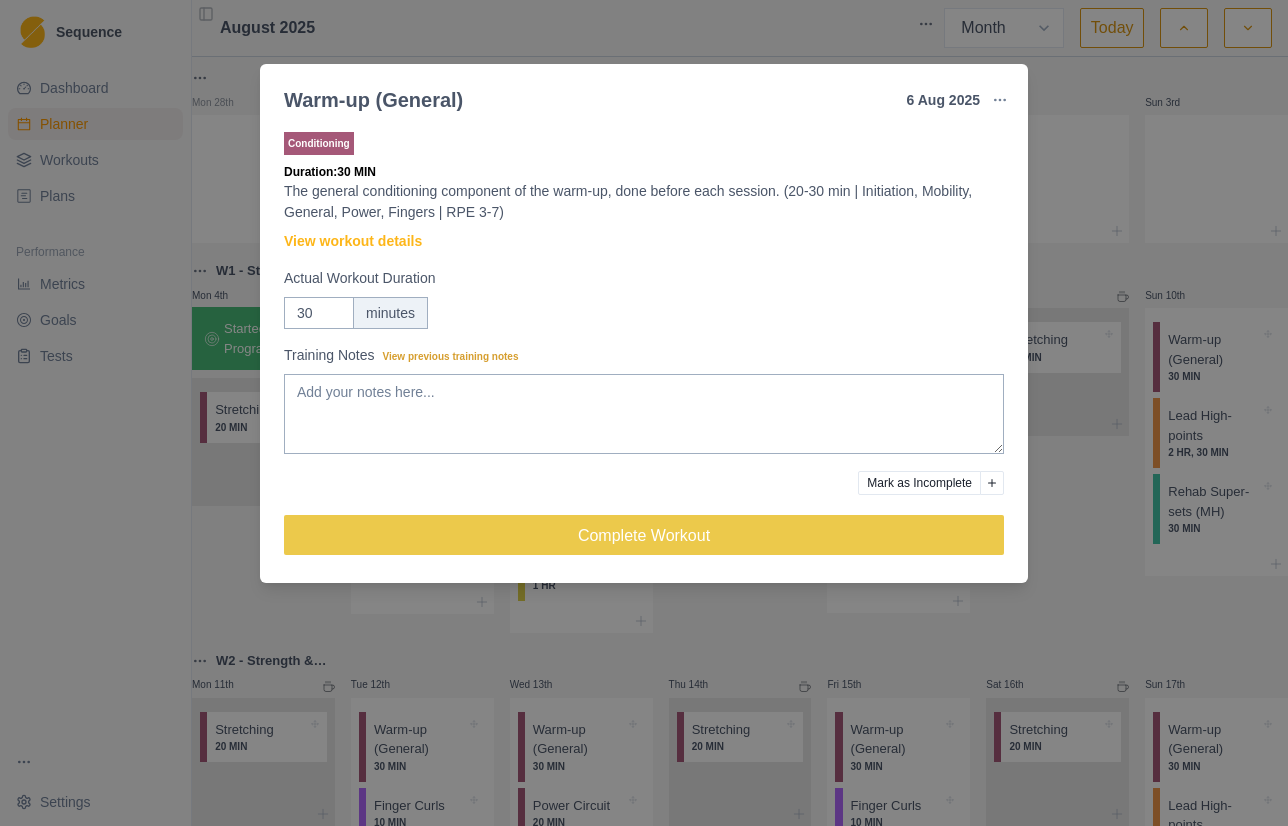 click on "Warm-up (General) [DATE] Link To Goal View Workout Metrics Edit Original Workout Reschedule Workout Remove From Schedule Conditioning Duration: [DURATION] The general conditioning component of the warm-up, done before each session. ([DURATION] | Initiation, Mobility, General, Power, Fingers | RPE [RANGE]) View workout details Actual Workout Duration [DURATION] Training Notes View previous training notes Mark as Incomplete Complete Workout" at bounding box center (644, 413) 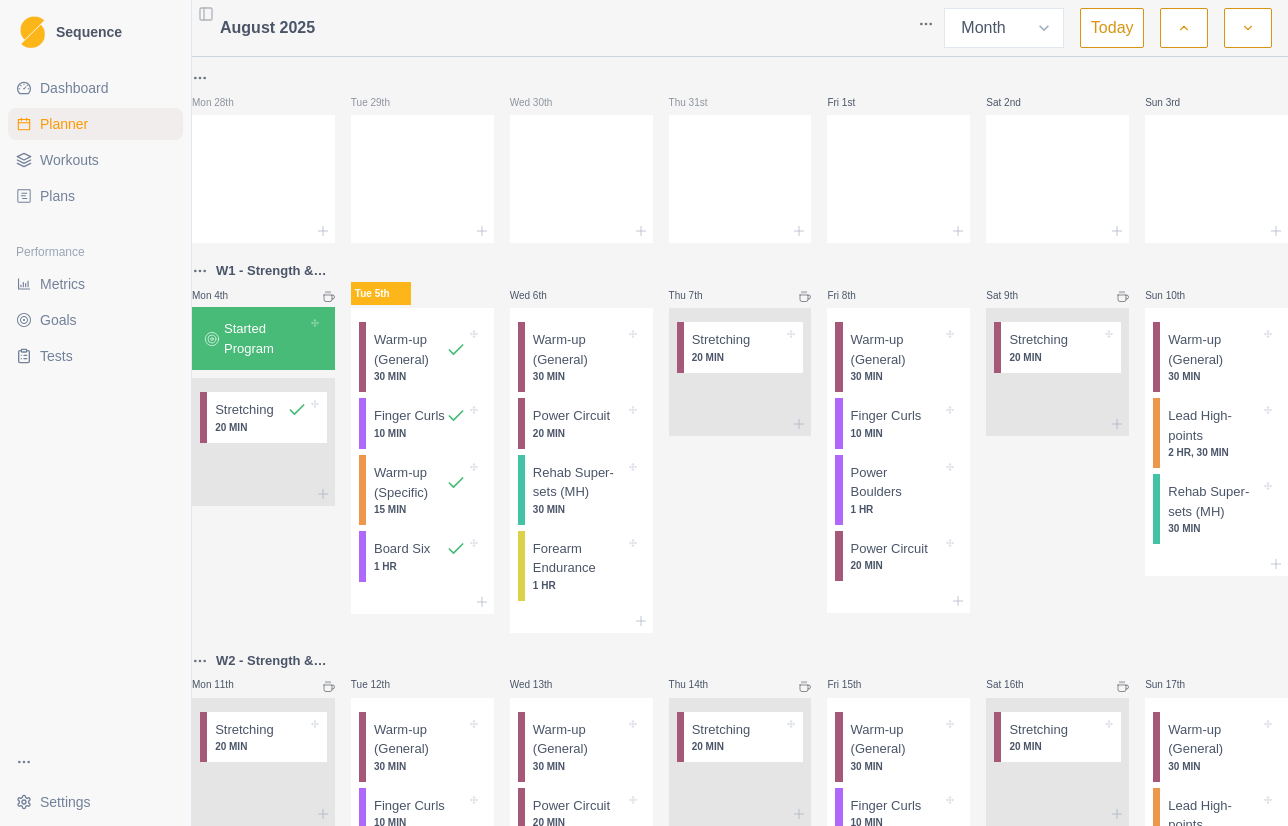 scroll, scrollTop: 66, scrollLeft: 0, axis: vertical 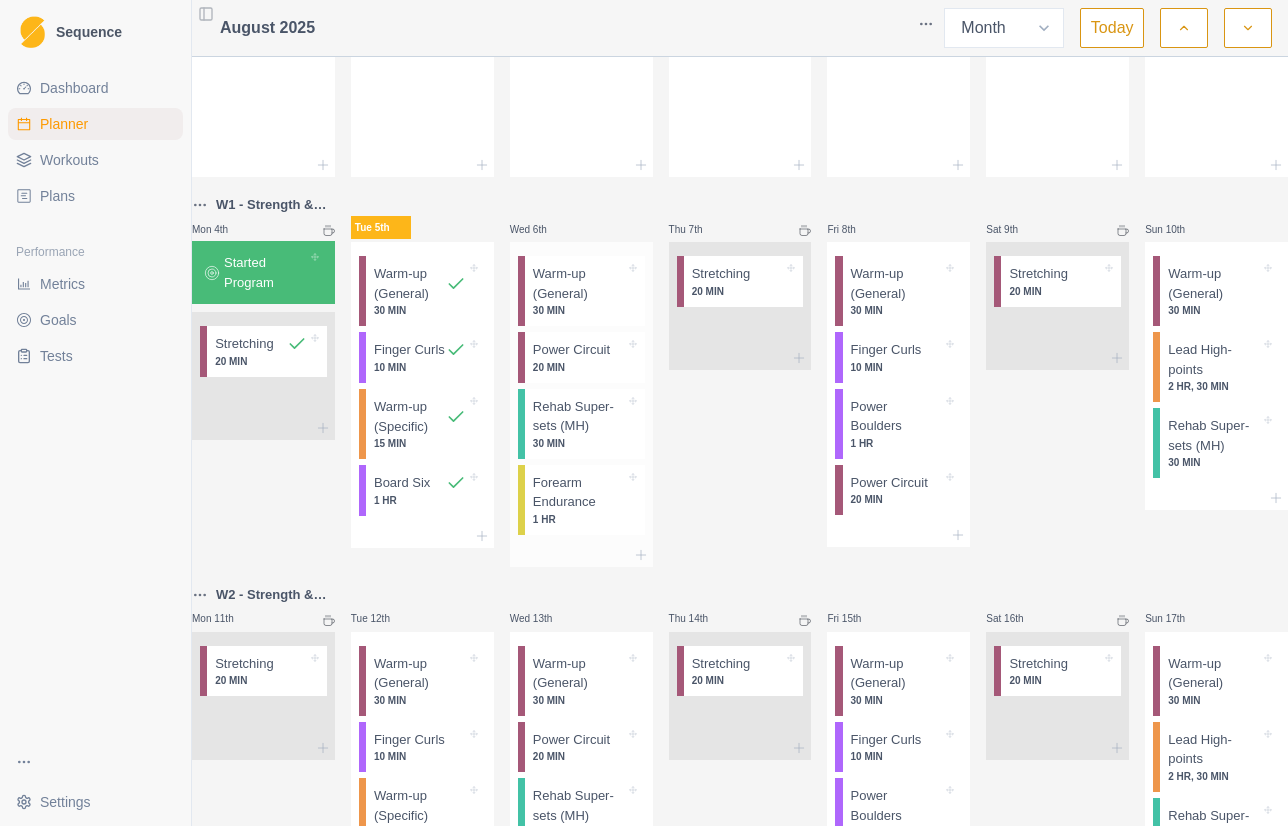 click on "Rehab Super-sets (MH)" at bounding box center [579, 416] 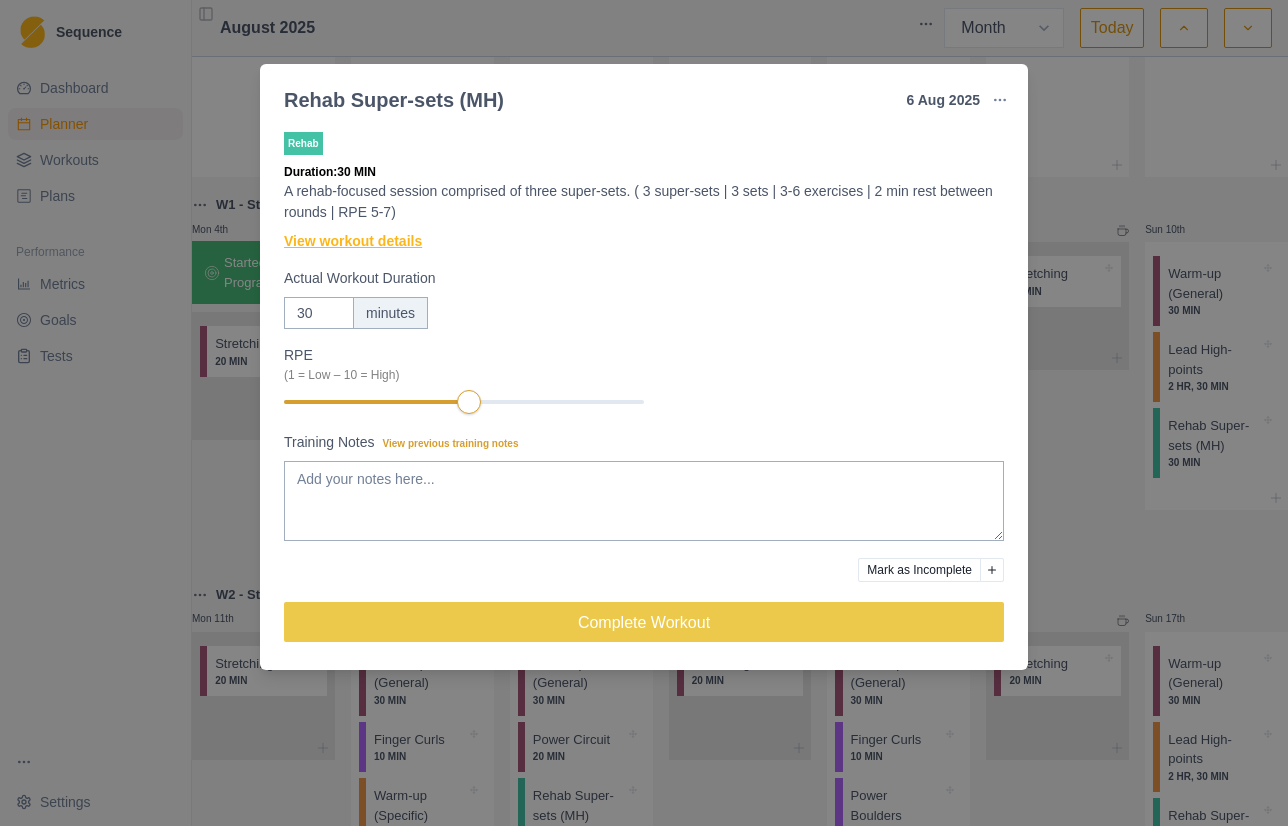 click on "View workout details" at bounding box center [353, 241] 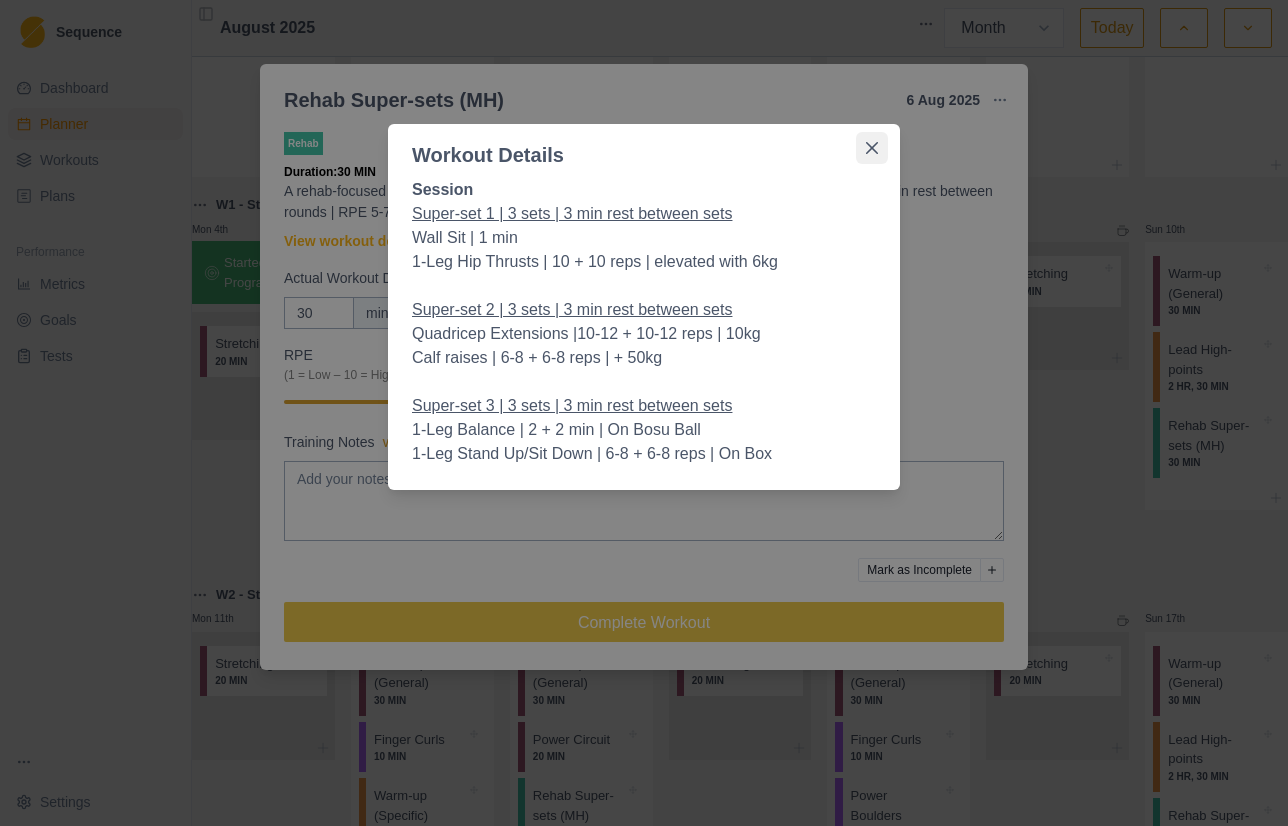 click 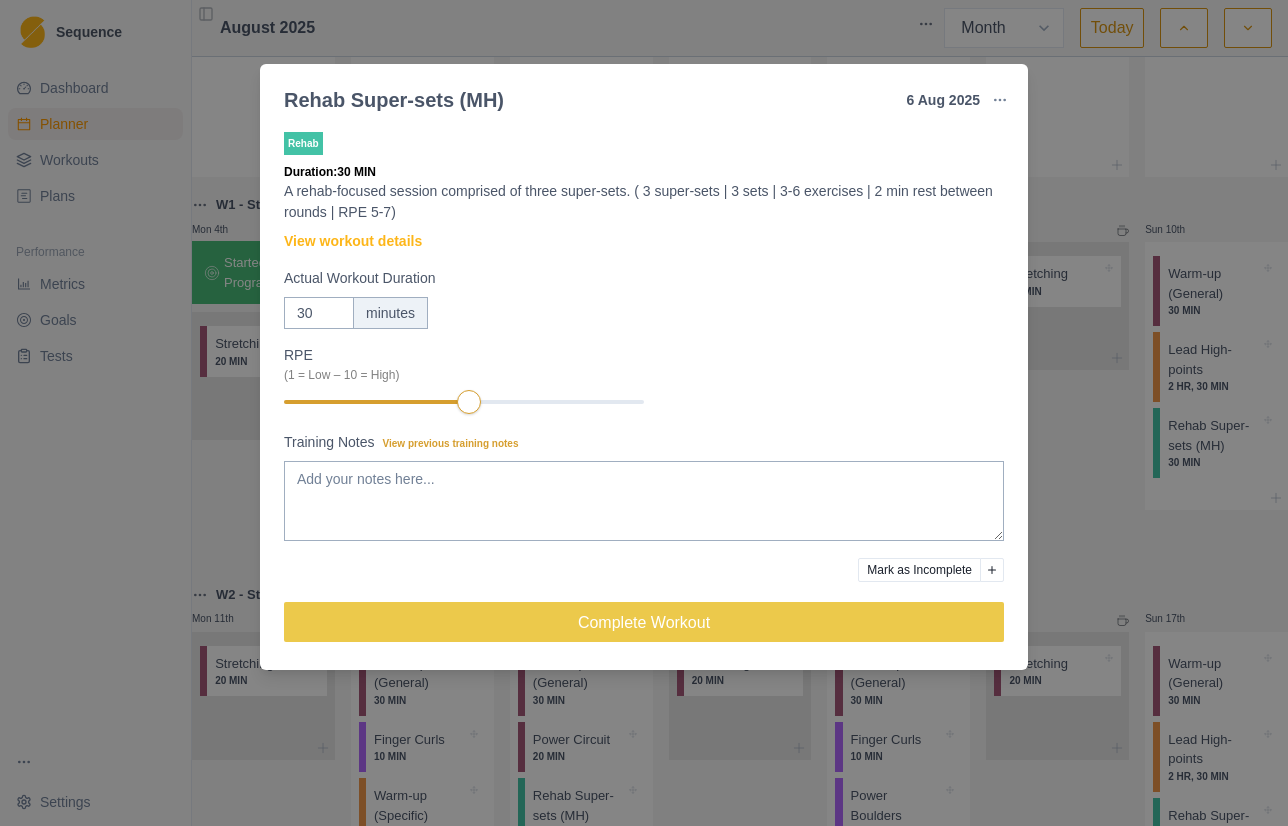 click on "Rehab Super-sets (MH) [DATE] Link To Goal View Workout Metrics Edit Original Workout Reschedule Workout Remove From Schedule Rehab Duration: [DURATION] A rehab-focused session comprised of three super-sets. ( [NUMBER] super-sets | [NUMBER] sets | [NUMBER] exercises | [DURATION] rest between rounds | RPE [RANGE]) View workout details Actual Workout Duration [DURATION] RPE (1 = Low – 10 = High) Training Notes View previous training notes Mark as Incomplete Complete Workout" at bounding box center [644, 413] 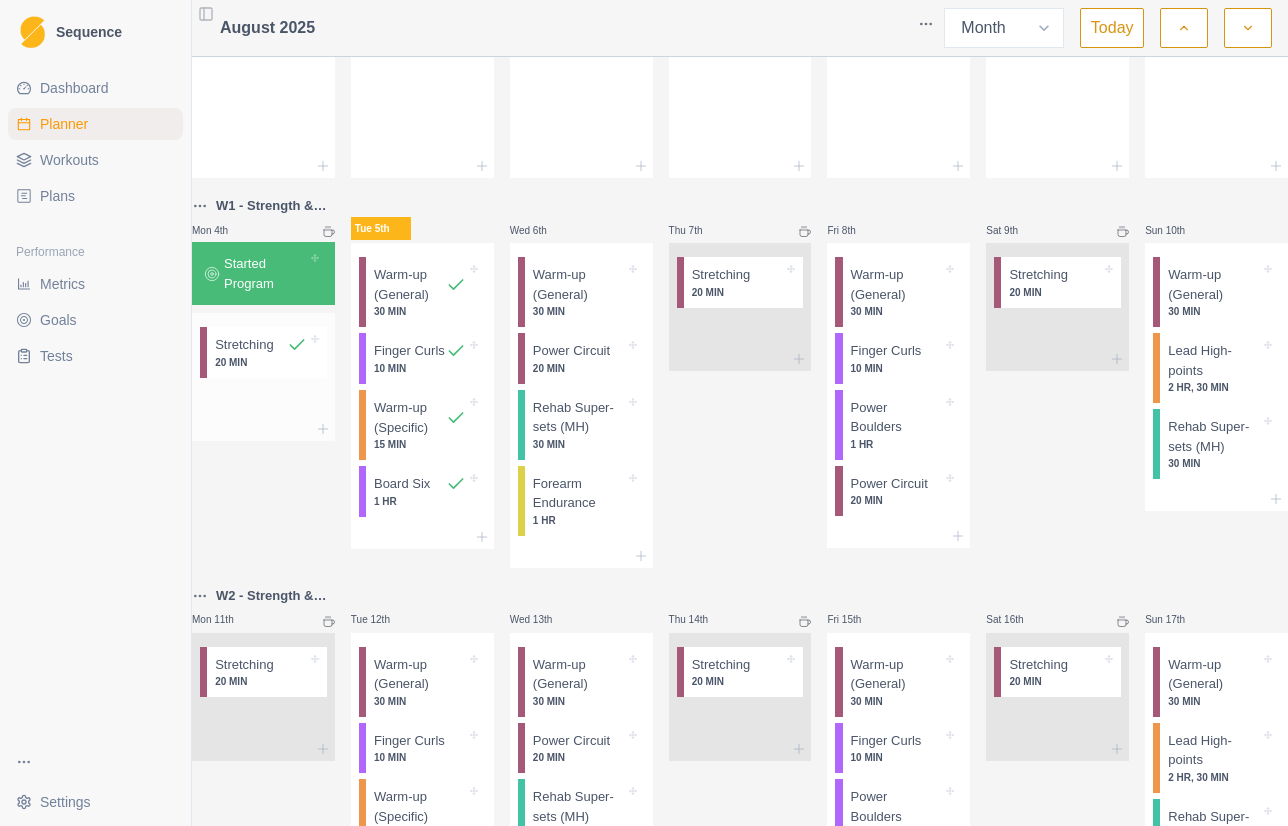 scroll, scrollTop: 66, scrollLeft: 0, axis: vertical 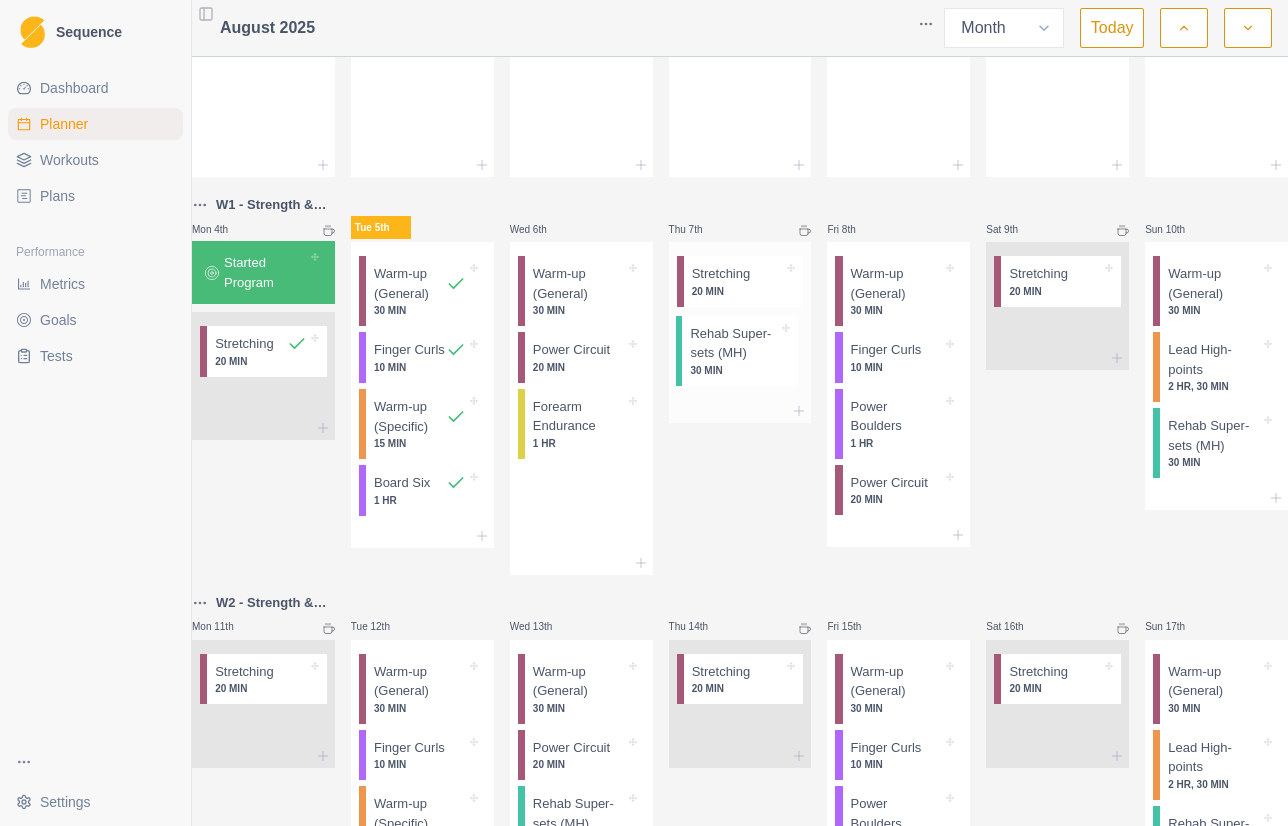 drag, startPoint x: 575, startPoint y: 435, endPoint x: 731, endPoint y: 357, distance: 174.4133 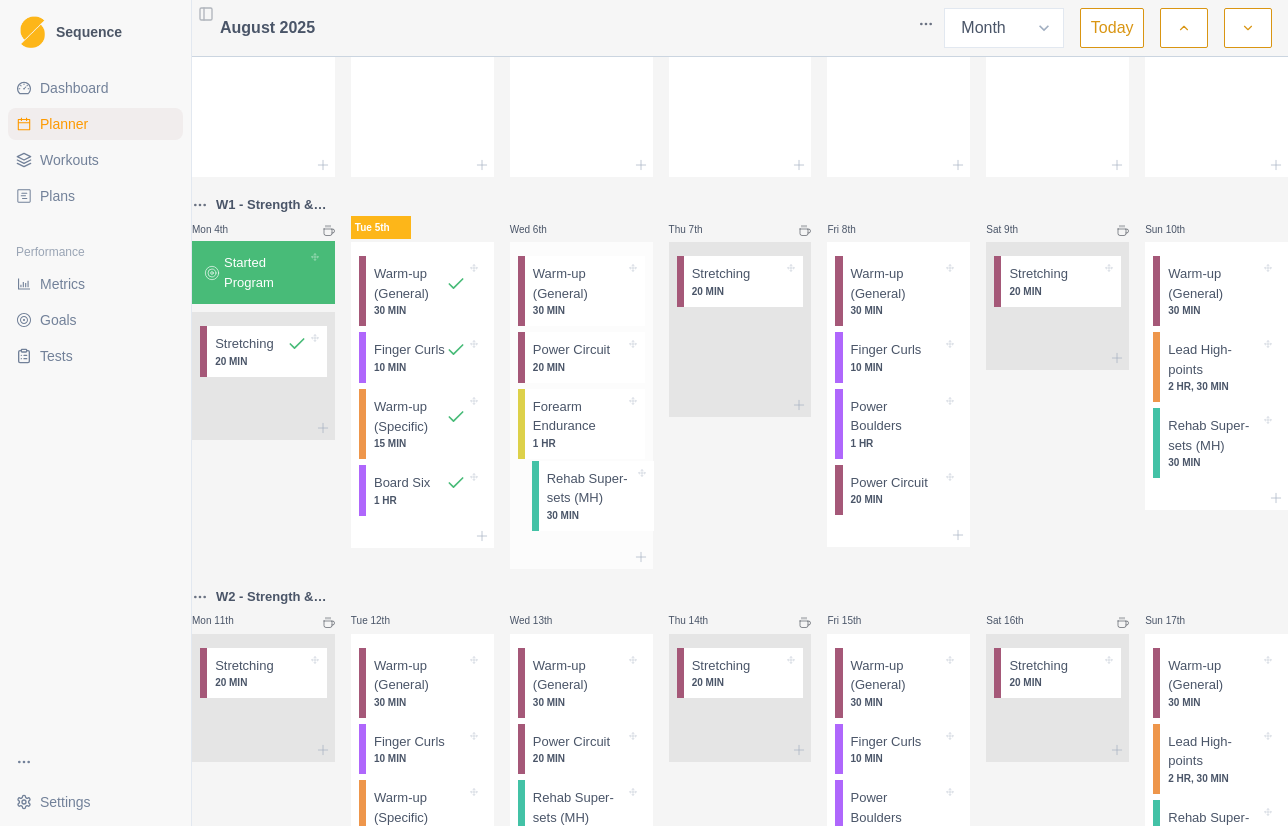 drag, startPoint x: 749, startPoint y: 351, endPoint x: 599, endPoint y: 505, distance: 214.97906 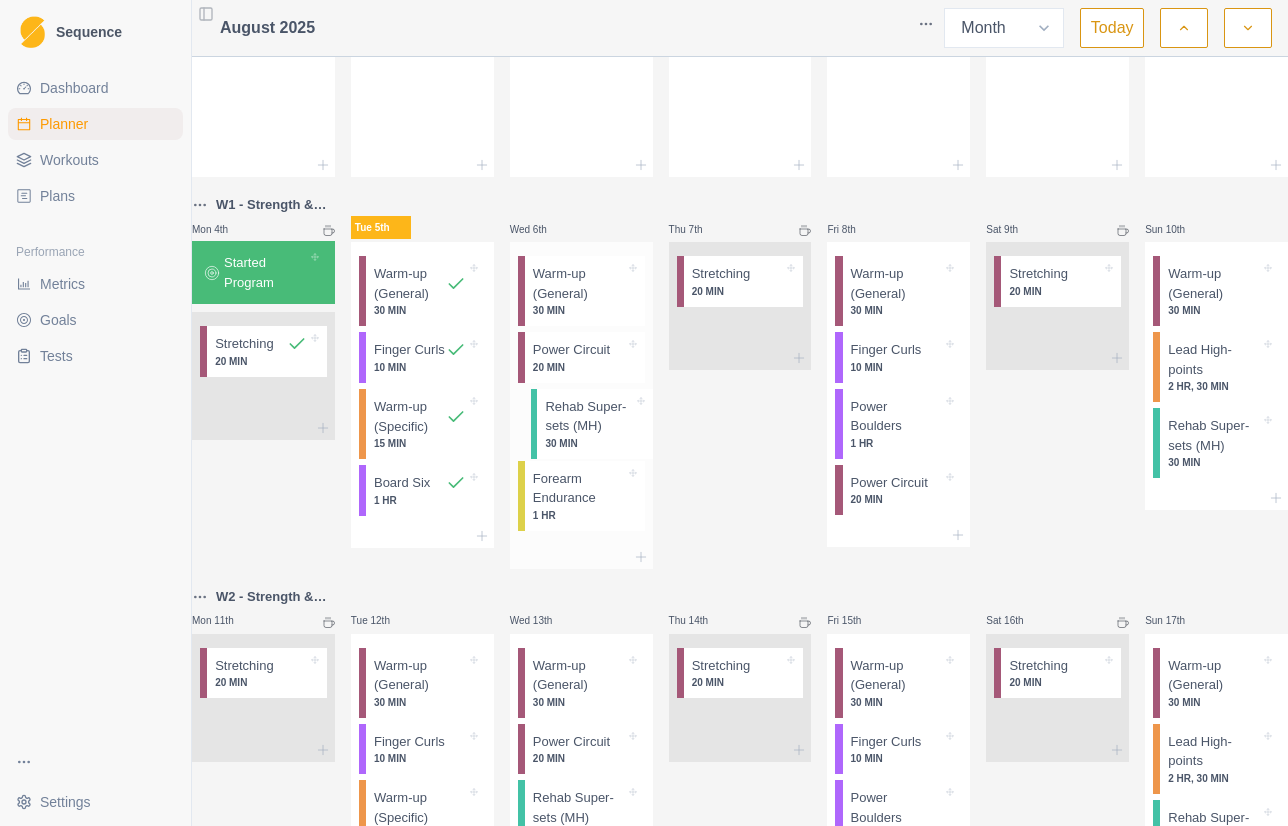 drag, startPoint x: 562, startPoint y: 516, endPoint x: 571, endPoint y: 428, distance: 88.45903 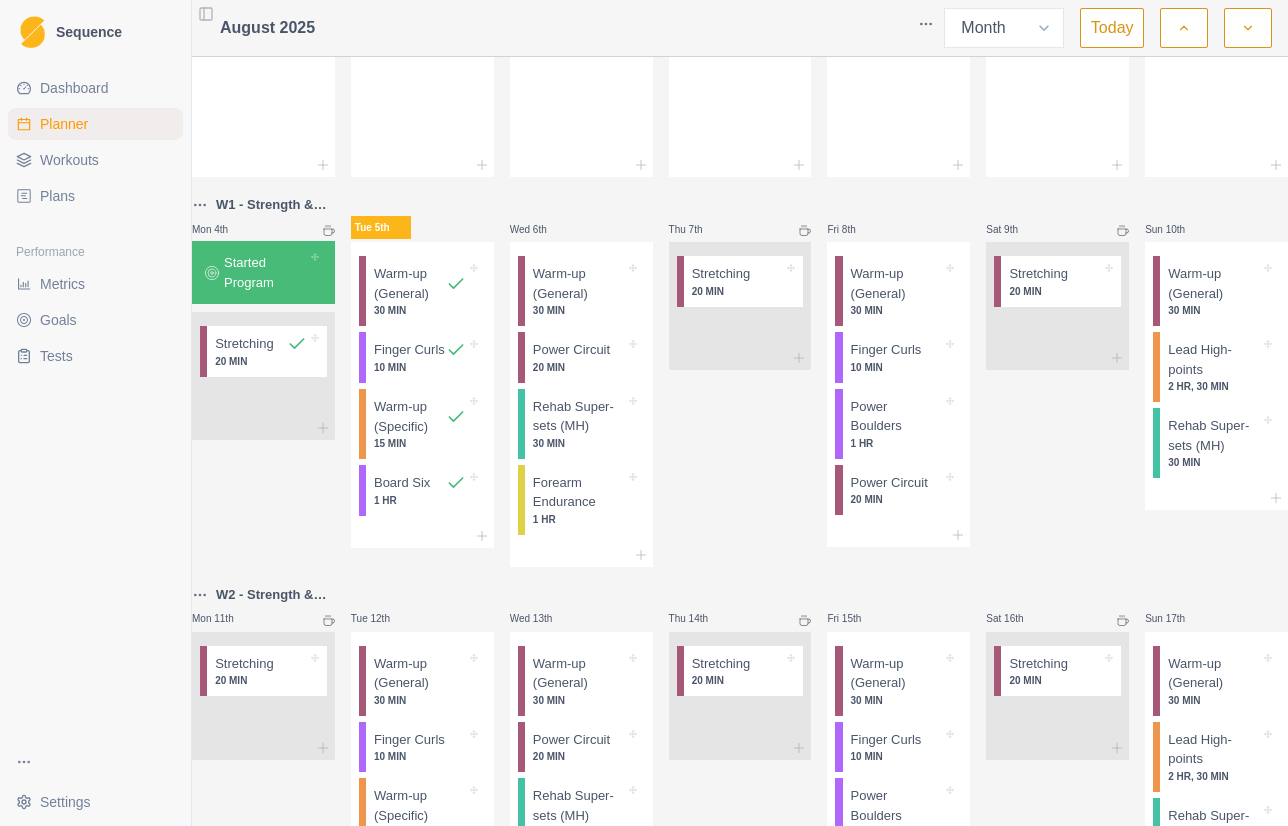 click on "Workouts" at bounding box center [69, 160] 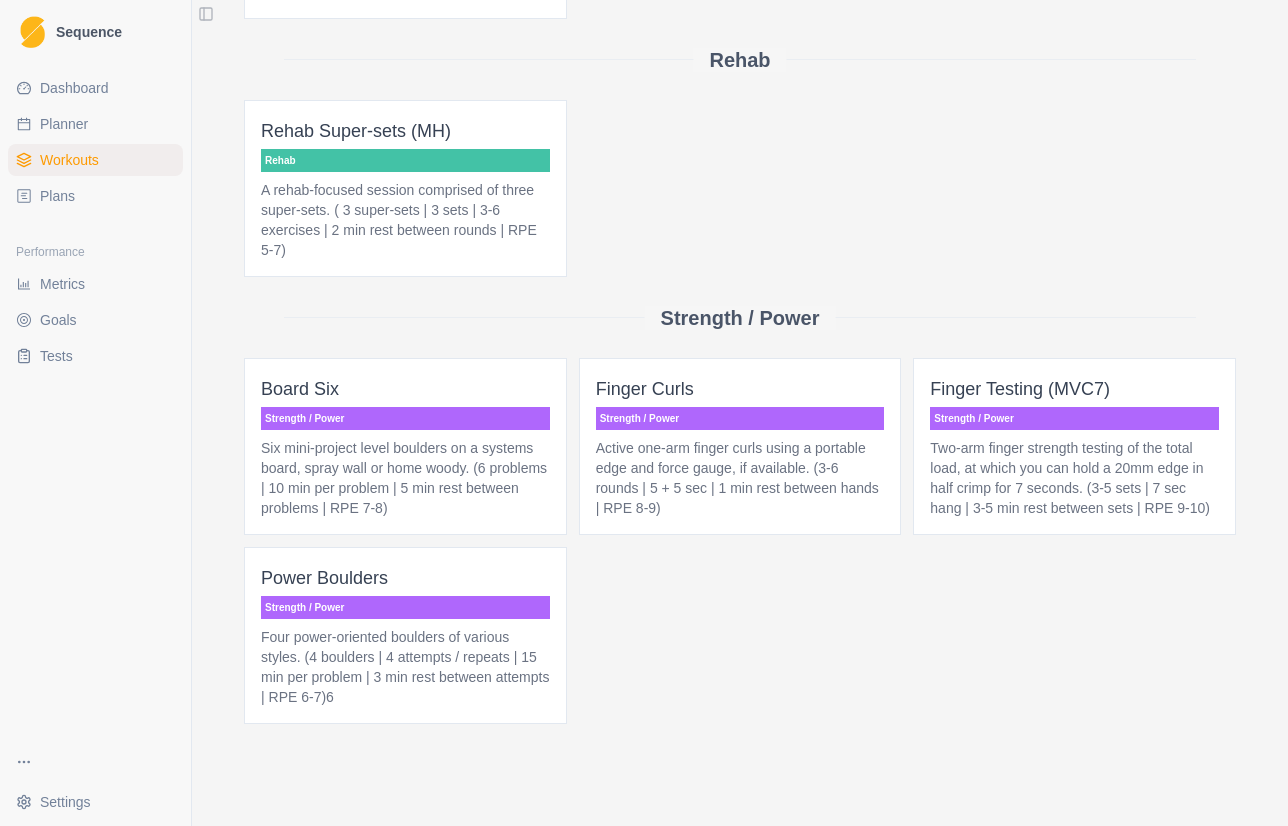 scroll, scrollTop: 1239, scrollLeft: 0, axis: vertical 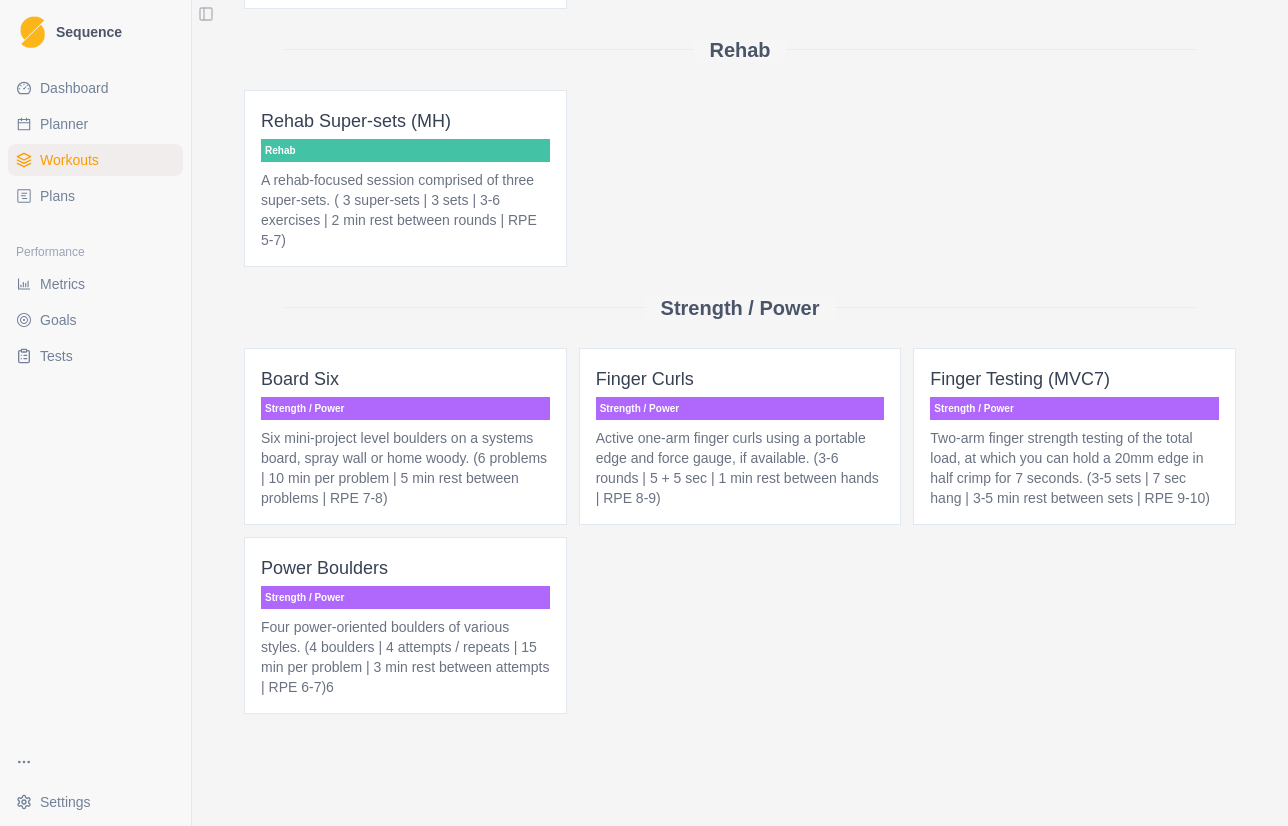 click on "Plans" at bounding box center (57, 196) 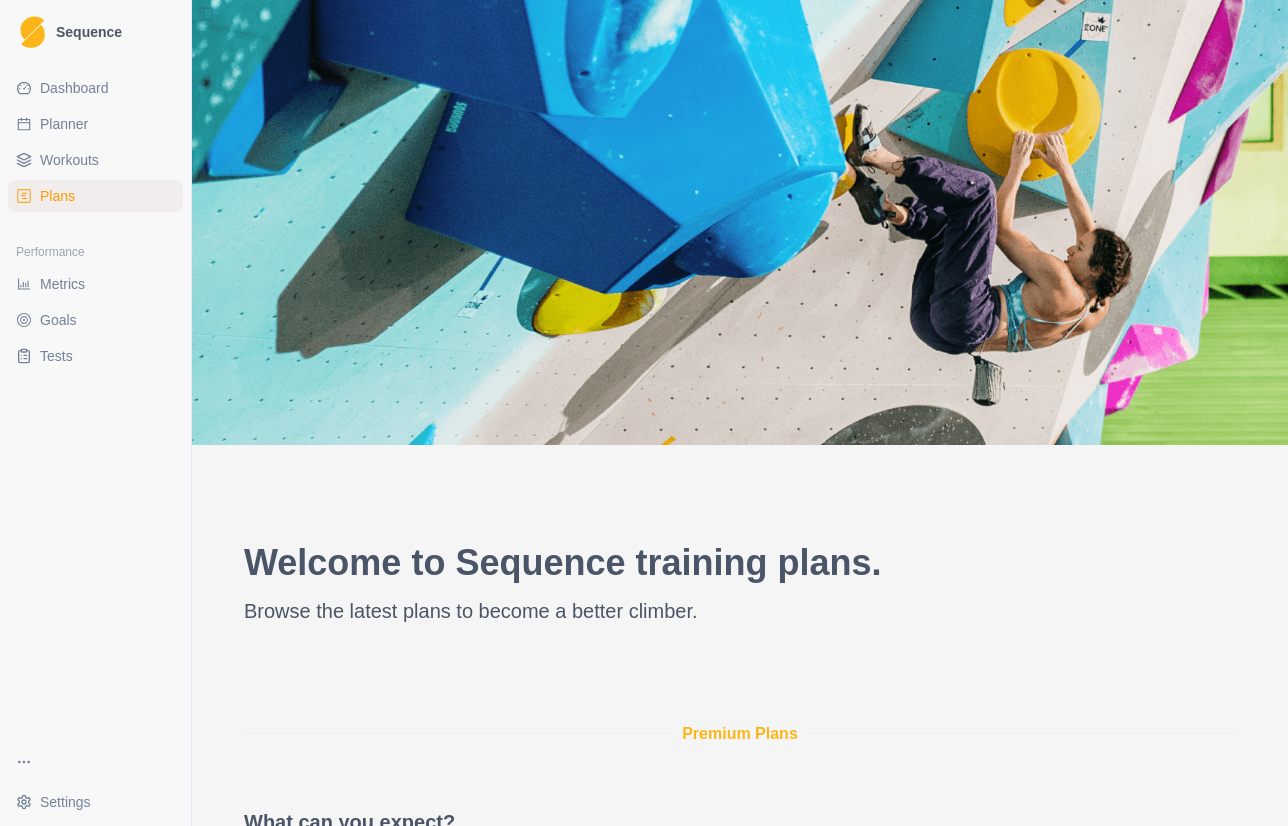 drag, startPoint x: 61, startPoint y: 77, endPoint x: 117, endPoint y: 102, distance: 61.326992 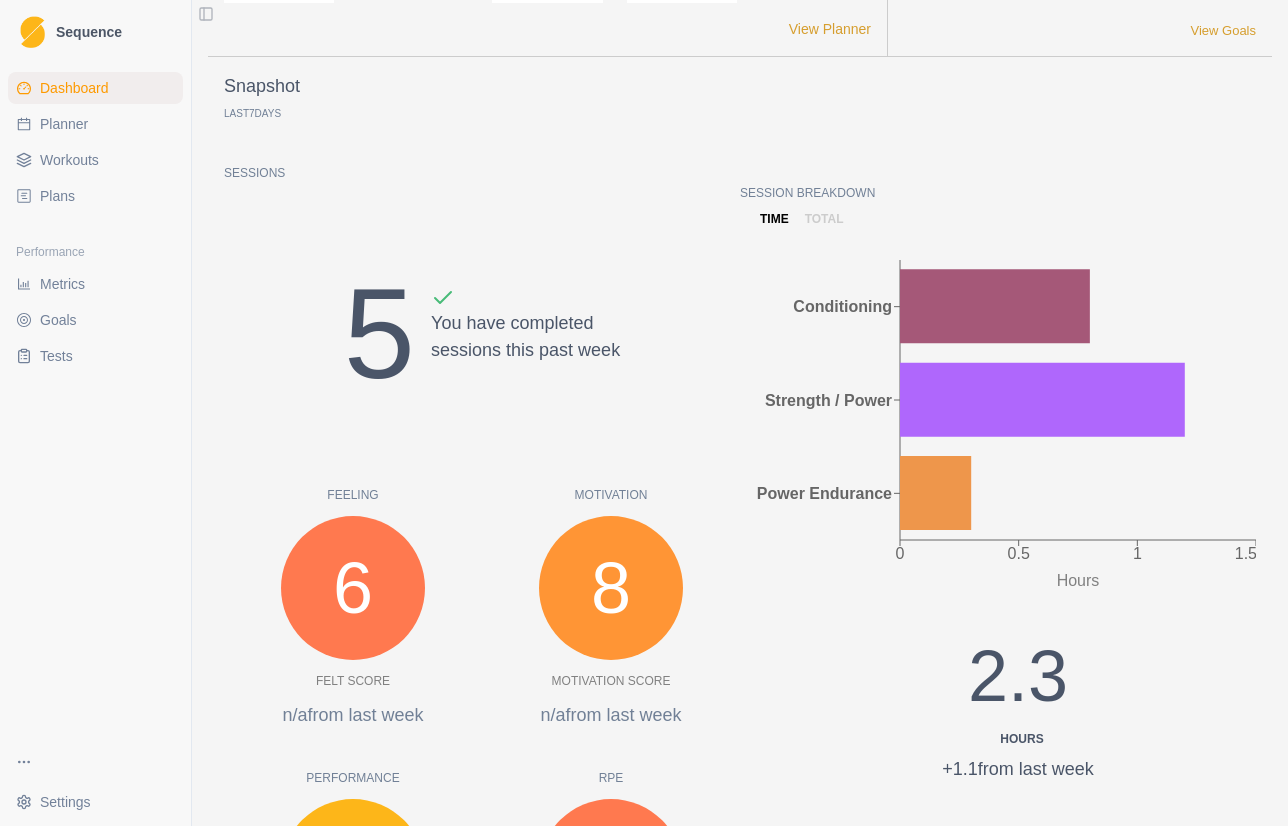 scroll, scrollTop: 163, scrollLeft: 0, axis: vertical 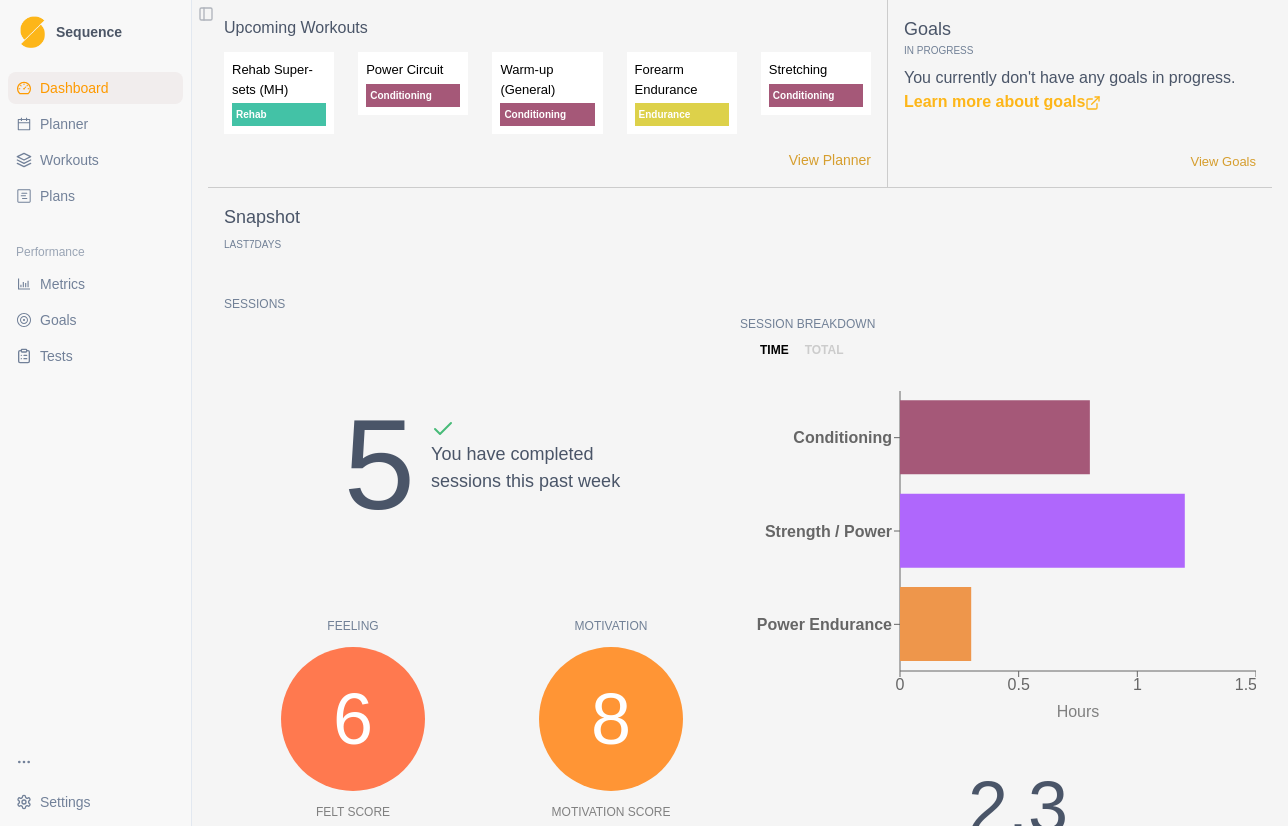 click on "Planner" at bounding box center (64, 124) 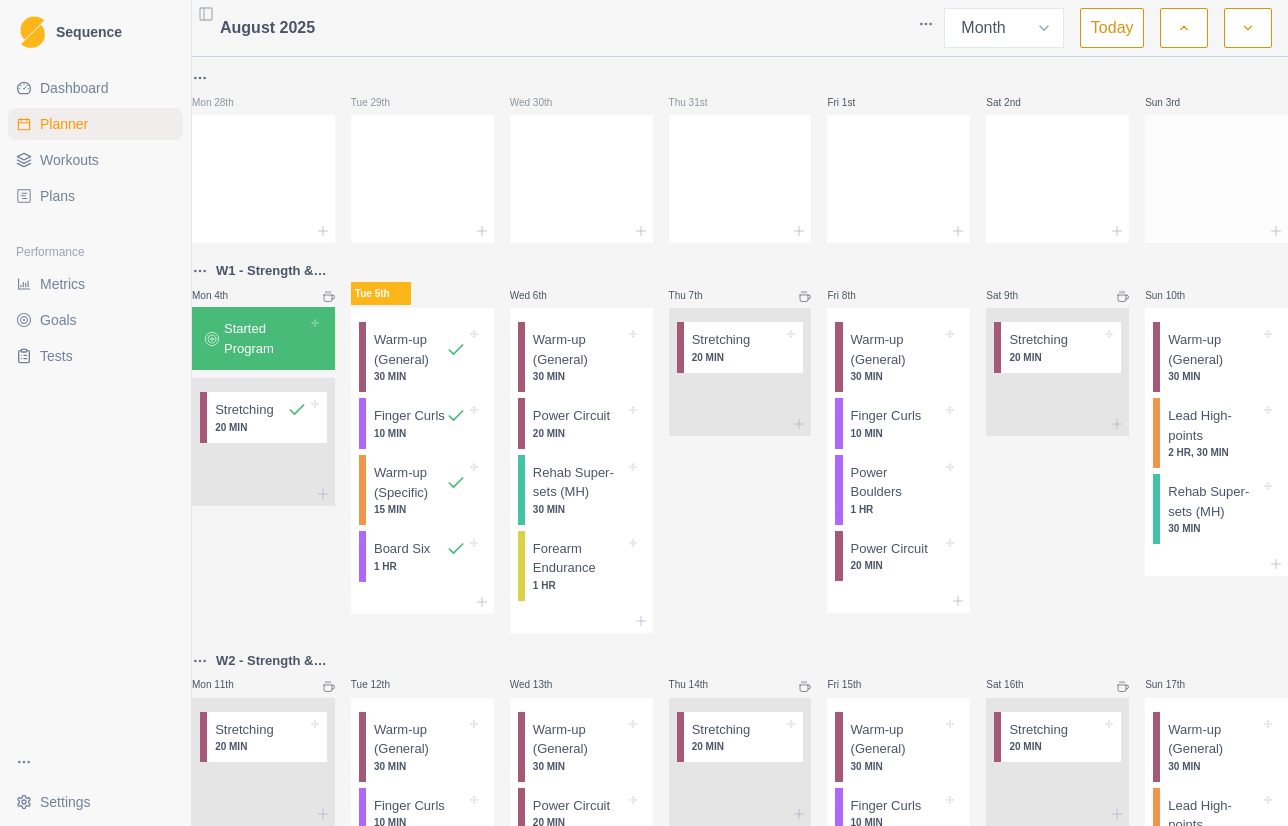 click at bounding box center (1216, 175) 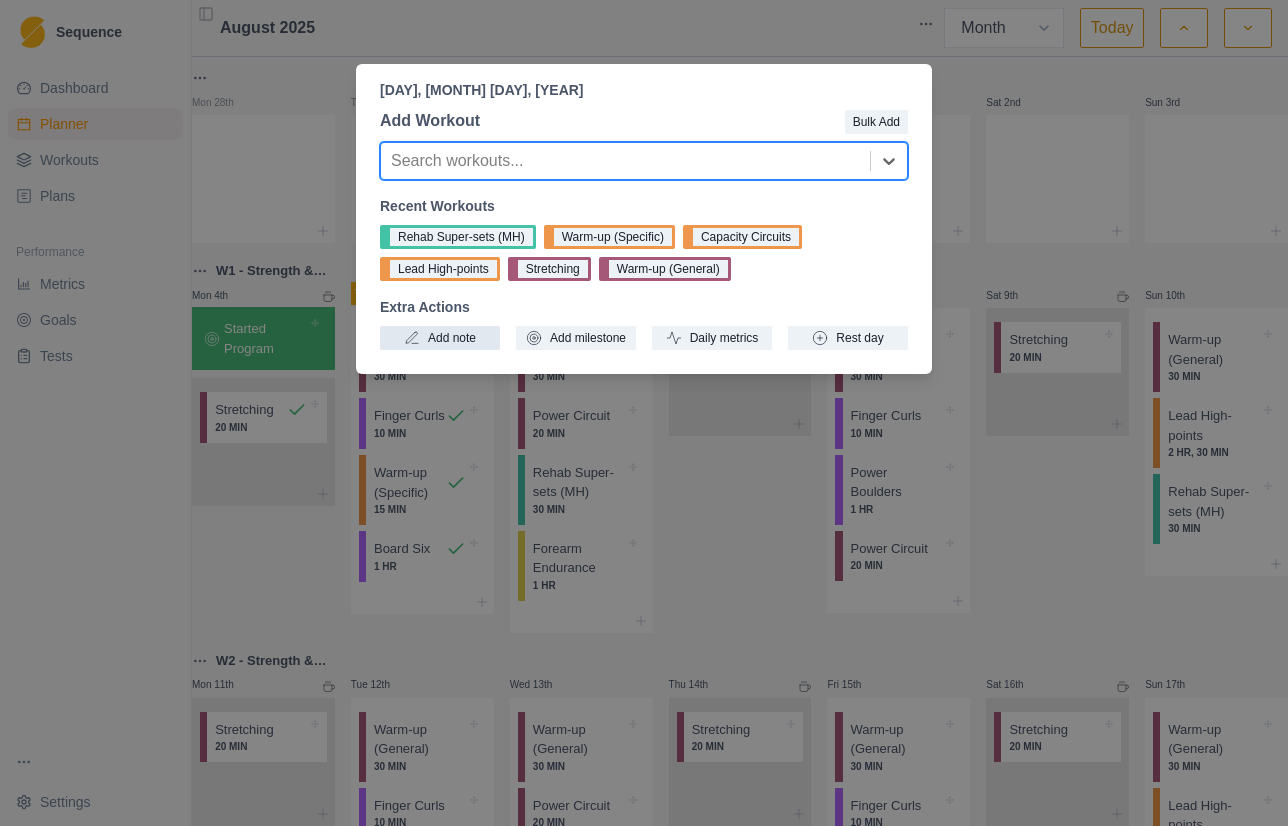 click on "Add note" at bounding box center (440, 338) 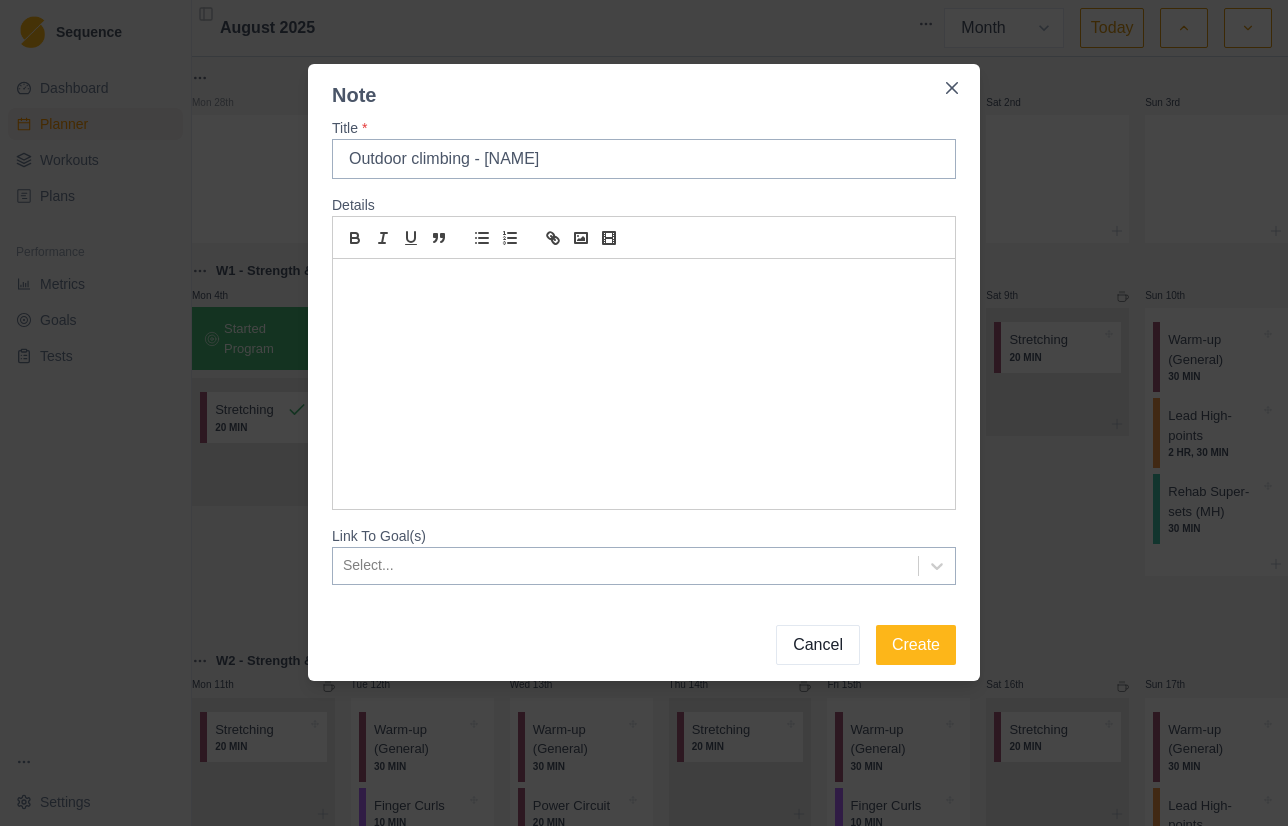 type on "Outdoor climbing - [NAME]" 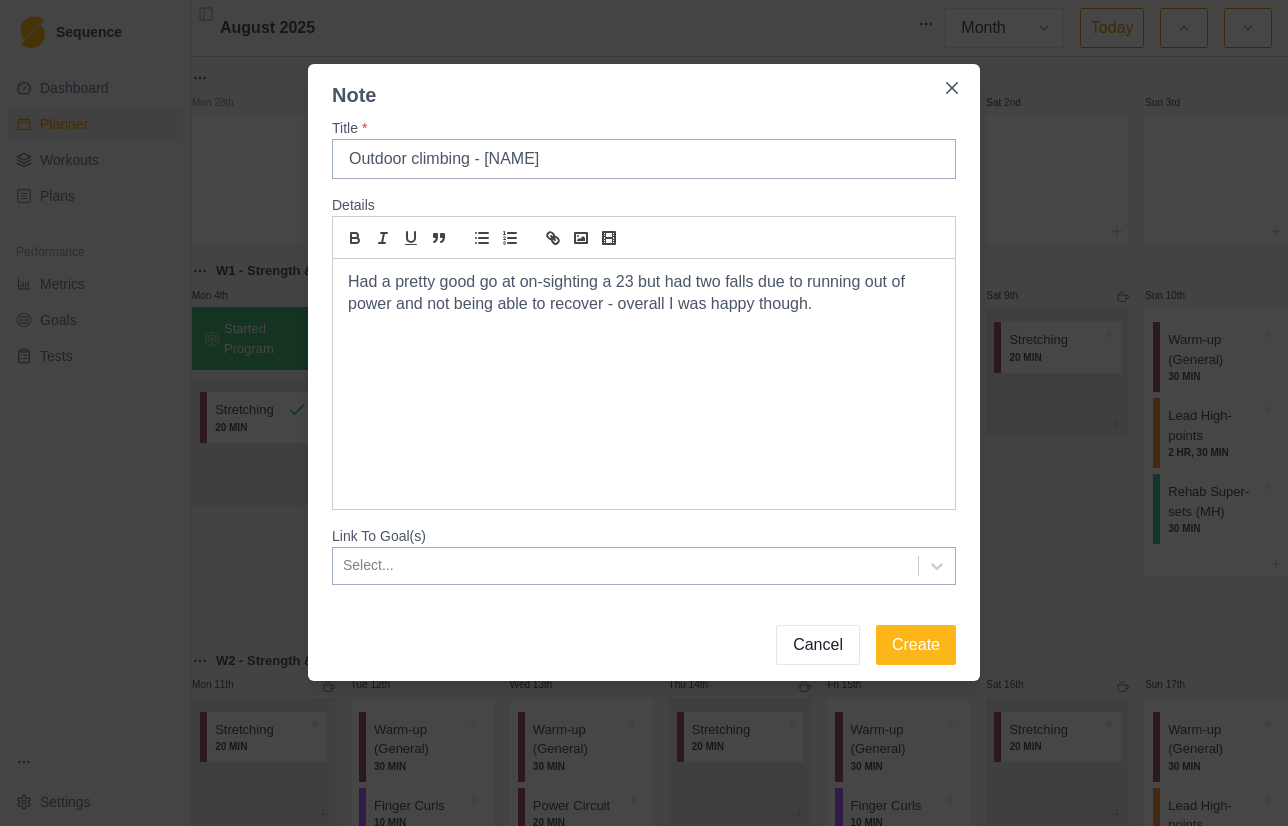 click at bounding box center (625, 565) 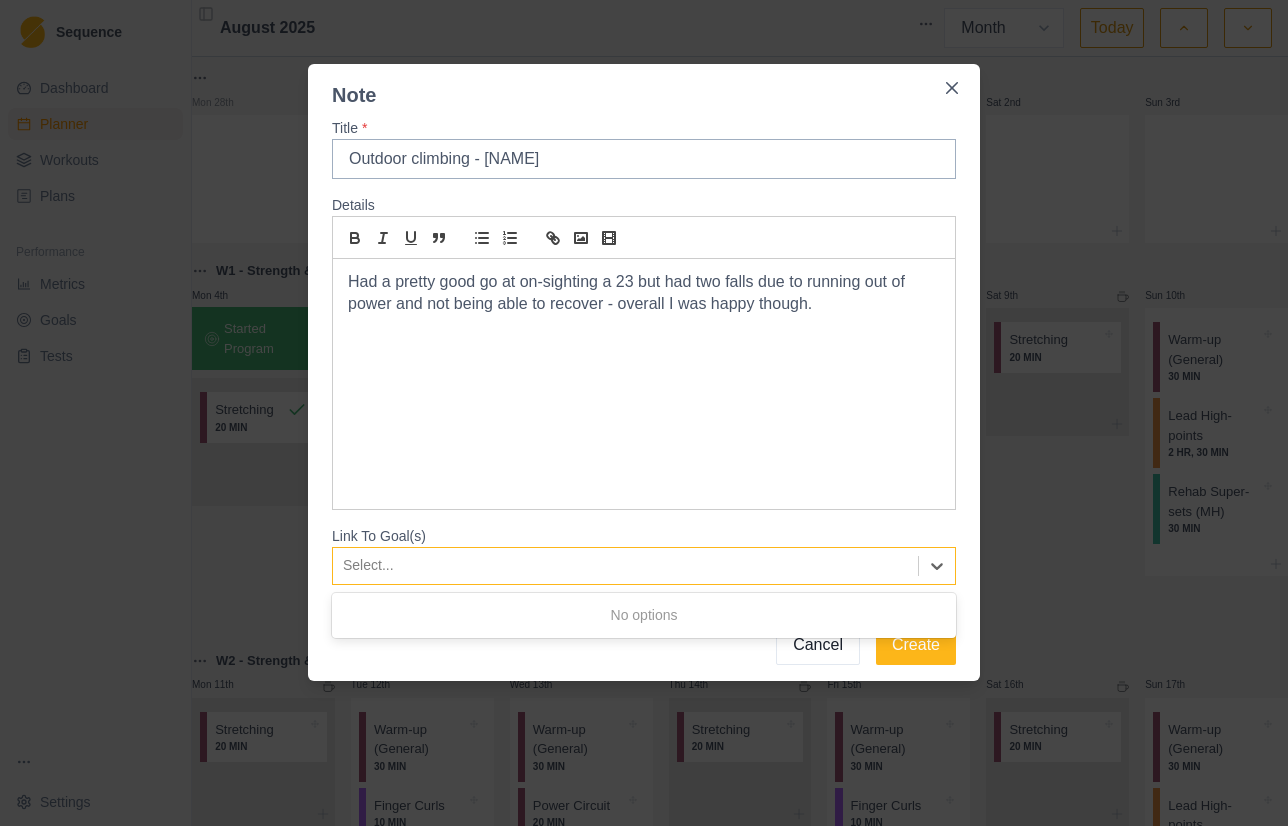 click at bounding box center (625, 565) 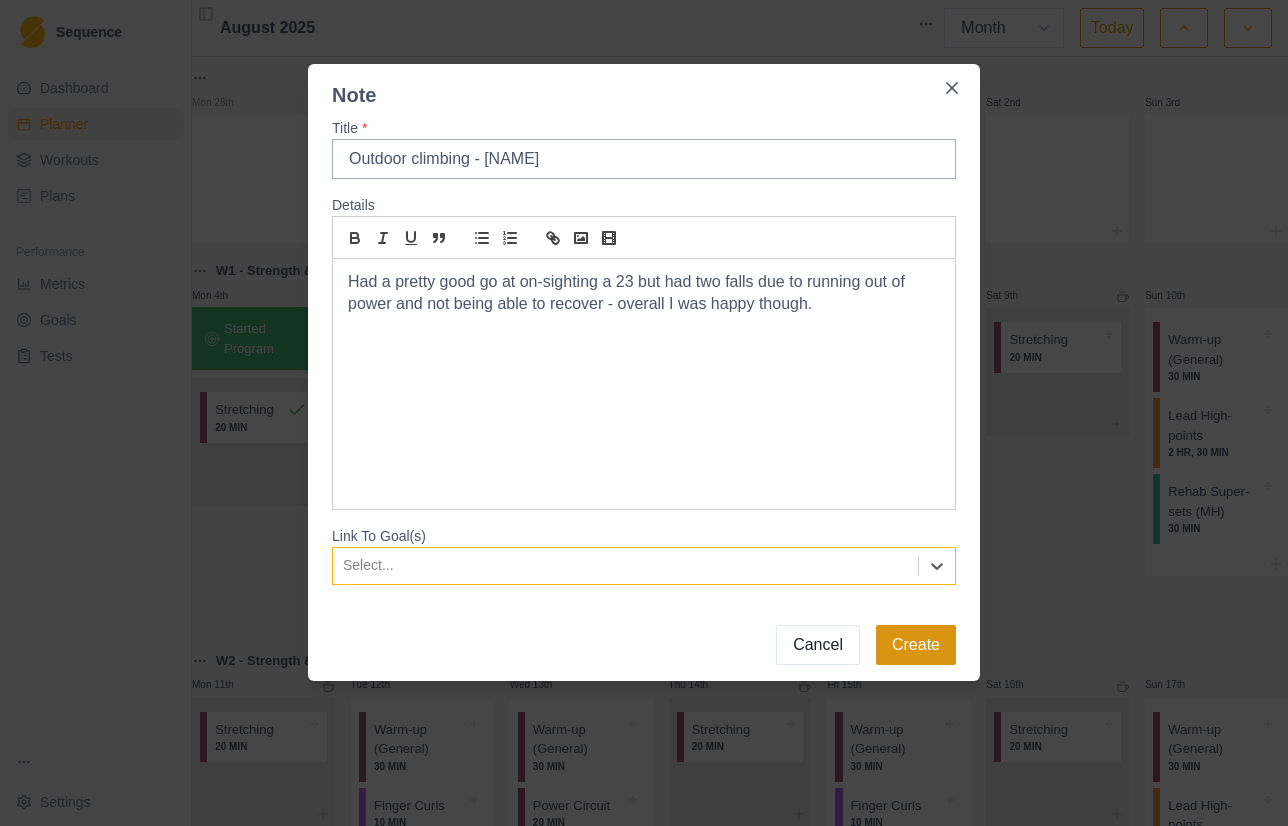 click on "Create" at bounding box center (916, 645) 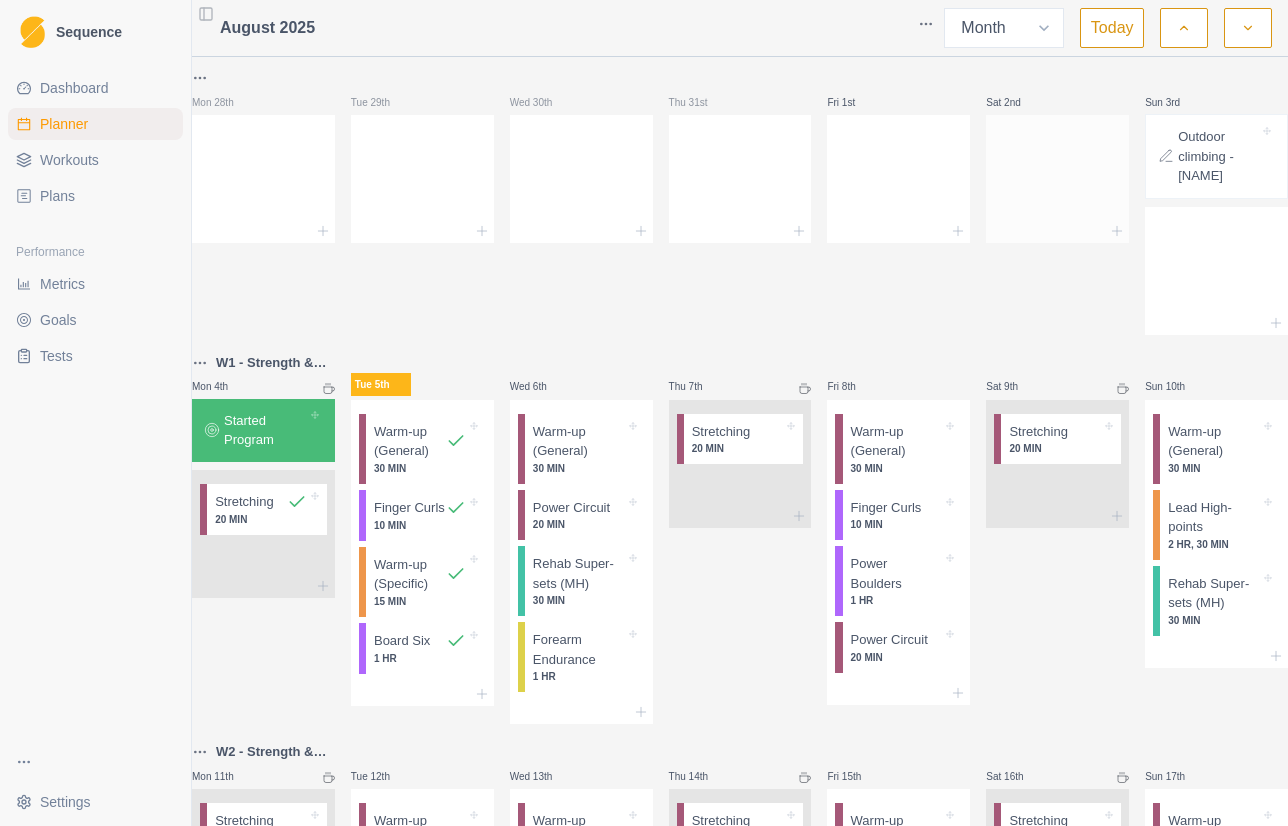 click at bounding box center [1057, 175] 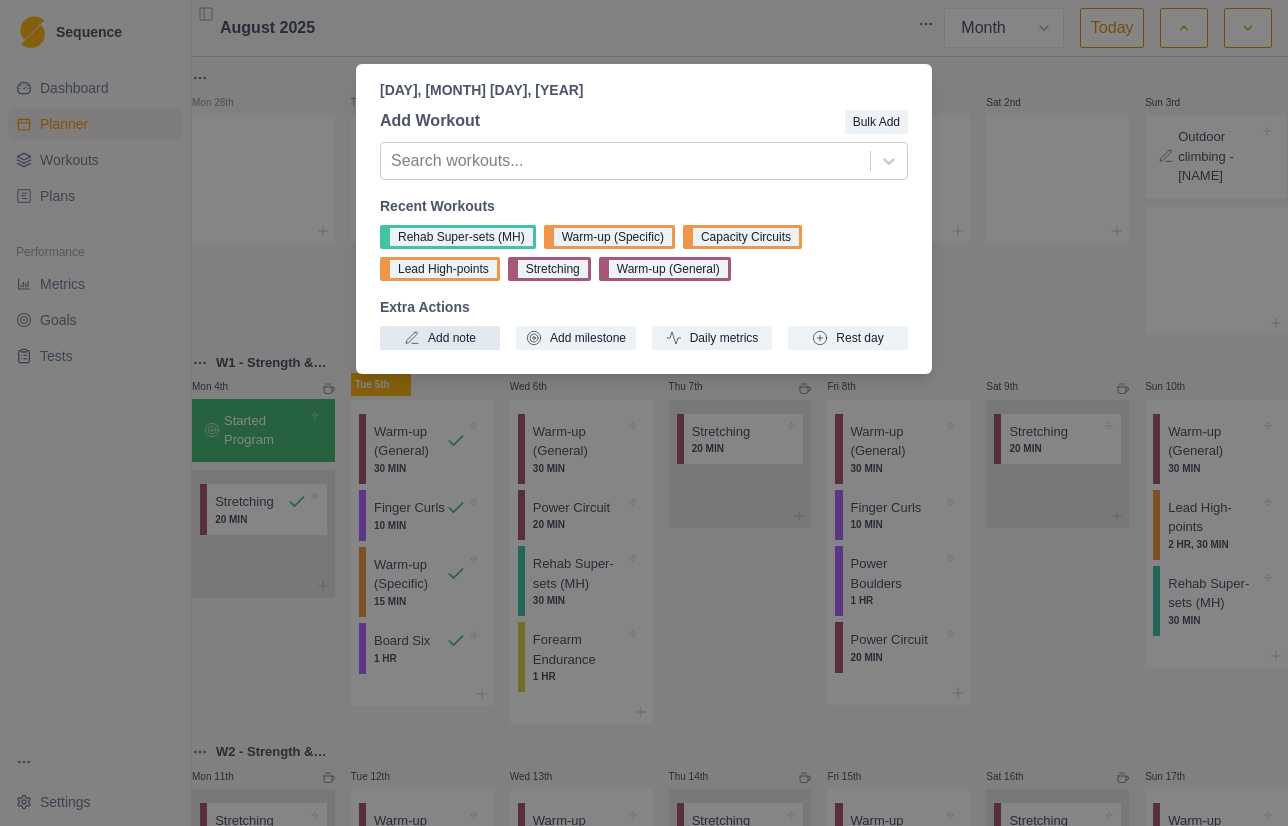 click on "Add note" at bounding box center [440, 338] 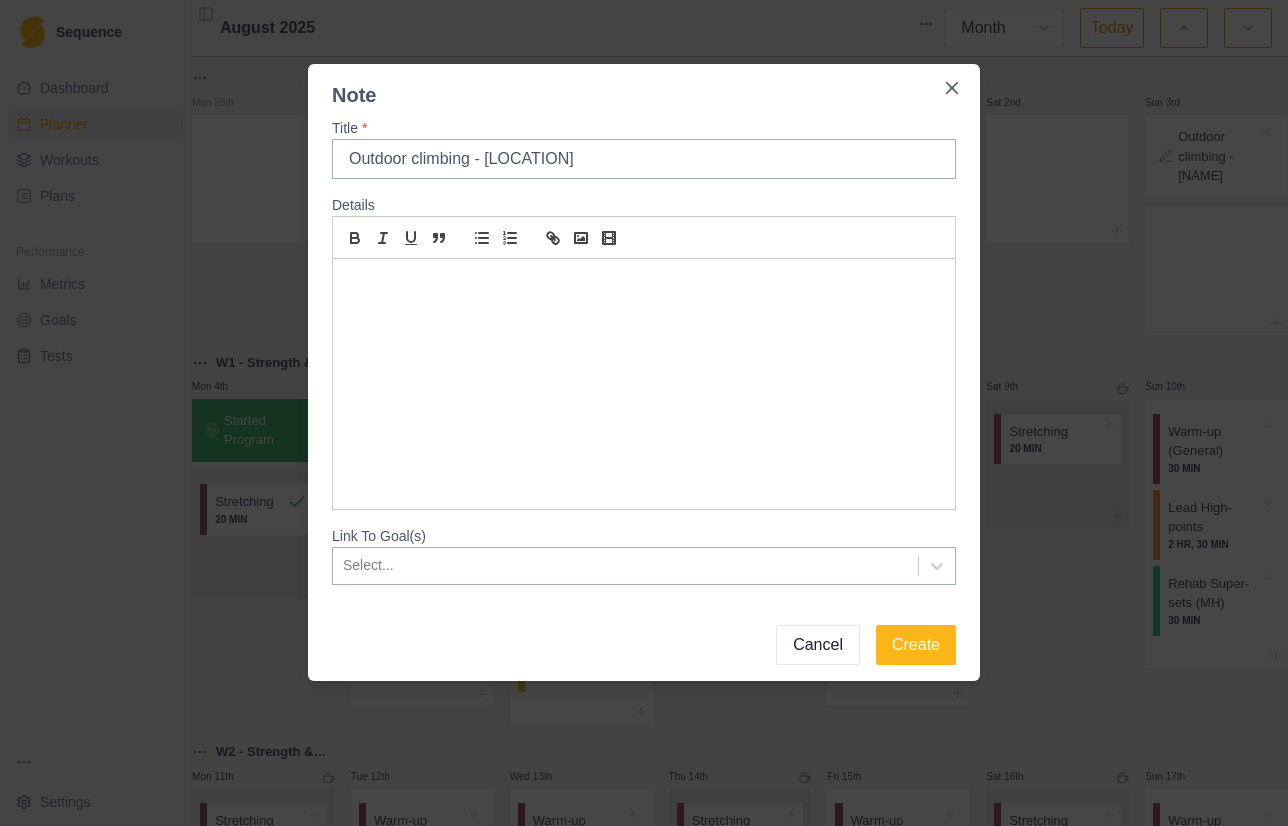 type on "Outdoor climbing - [LOCATION]" 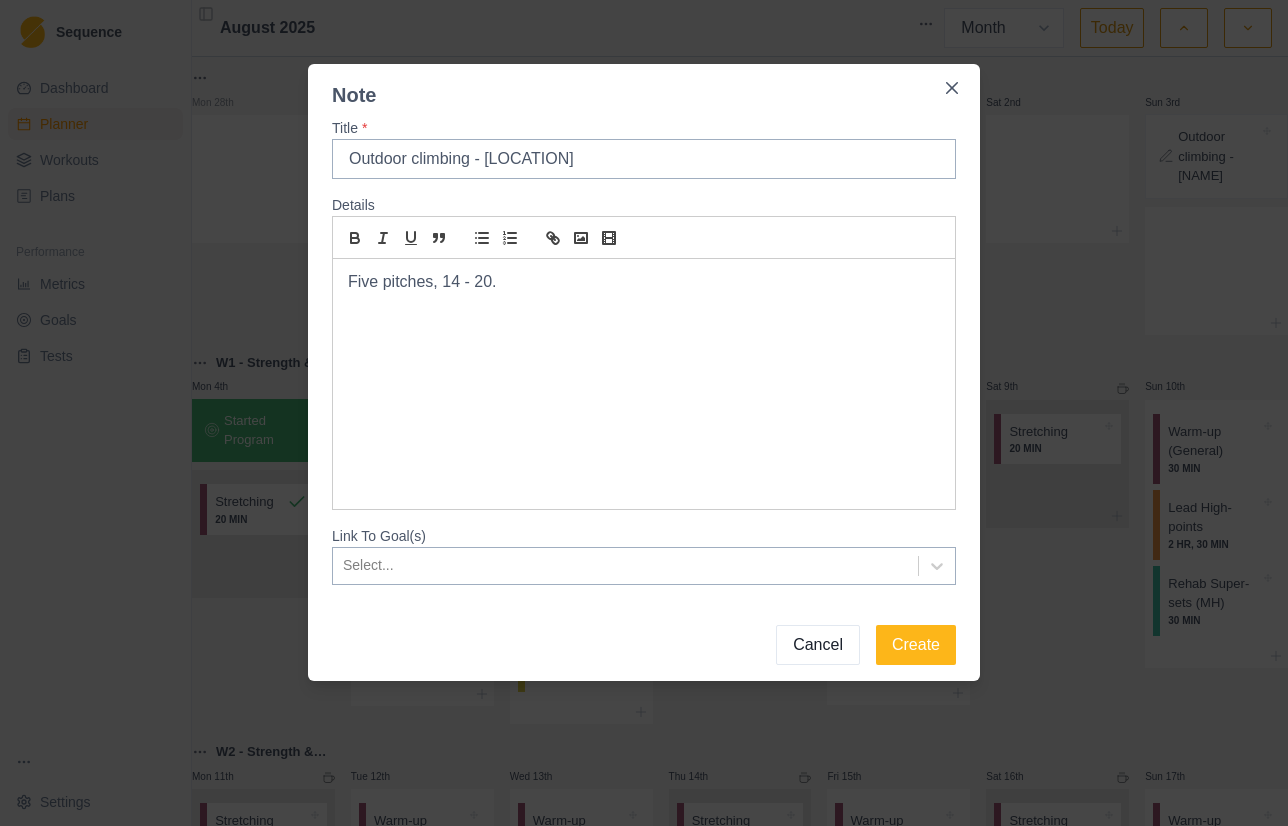 click on "Five pitches, 14 - 20." at bounding box center [644, 282] 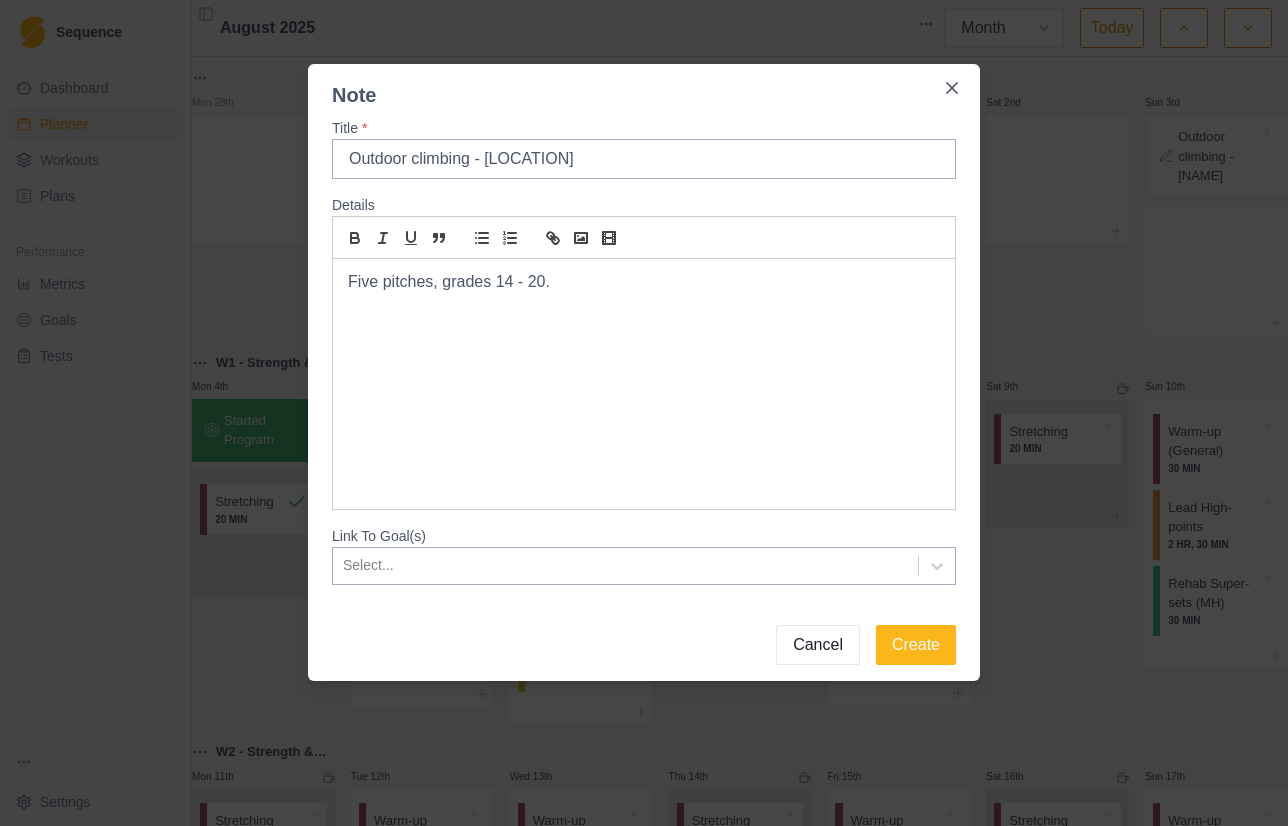 click on "Five pitches, grades 14 - 20." at bounding box center [644, 282] 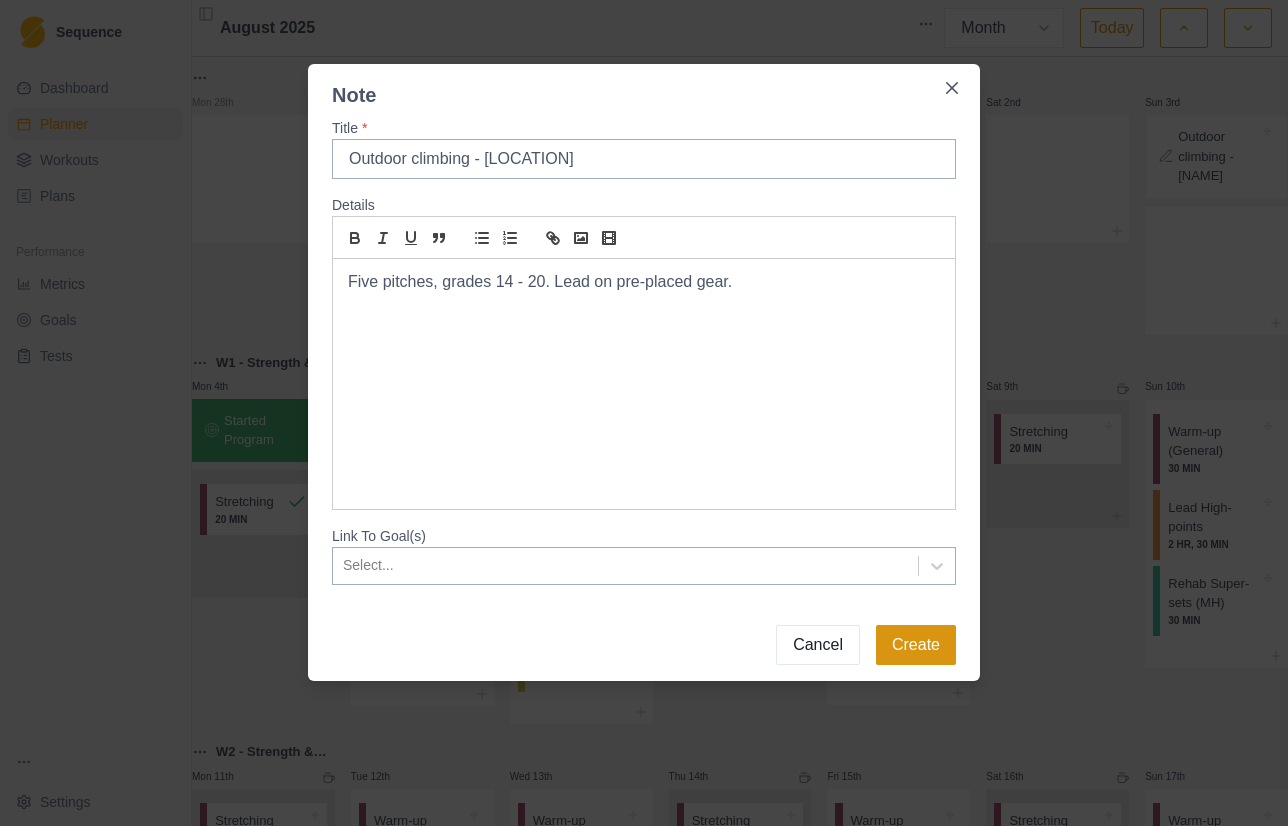 click on "Create" at bounding box center (916, 645) 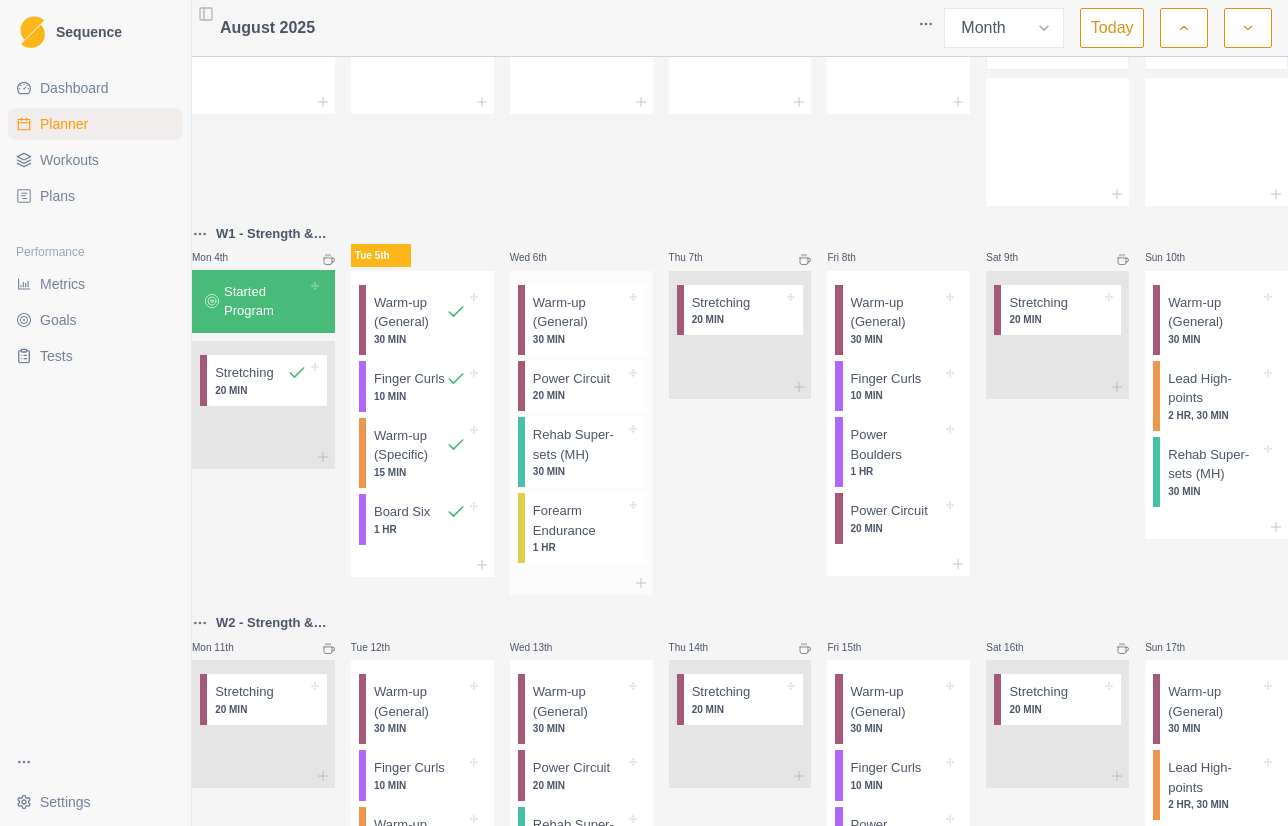 scroll, scrollTop: 132, scrollLeft: 0, axis: vertical 